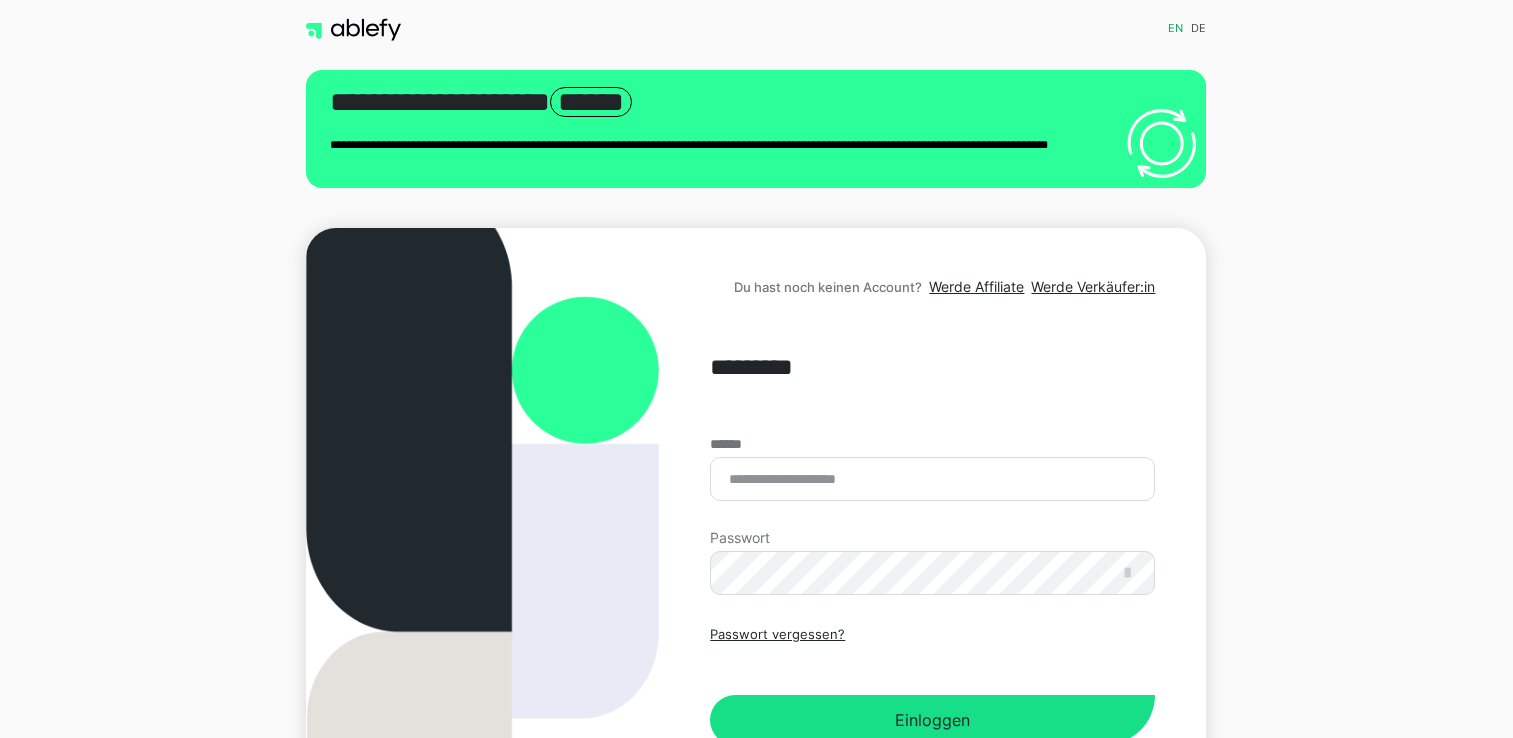 scroll, scrollTop: 0, scrollLeft: 0, axis: both 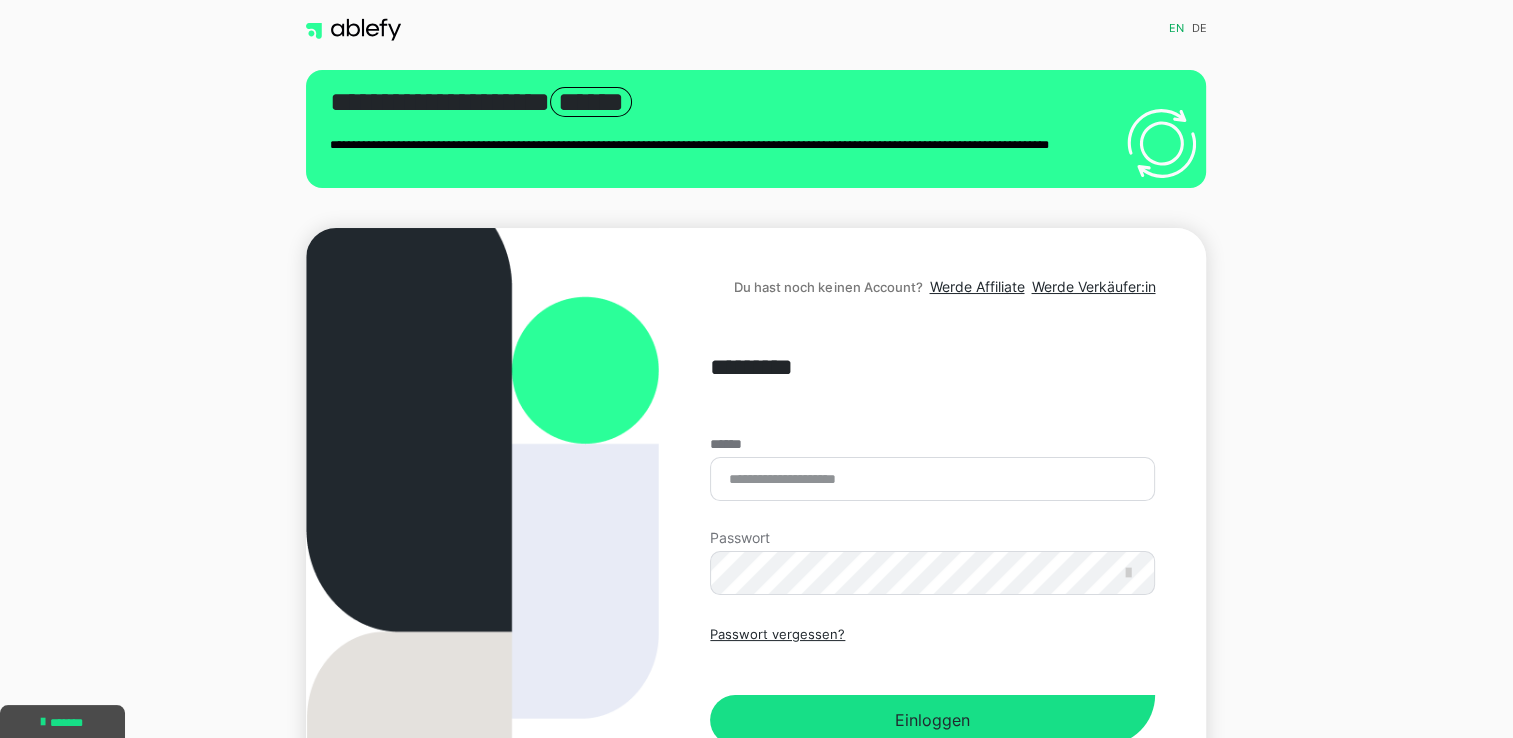 click on "**********" at bounding box center (756, 457) 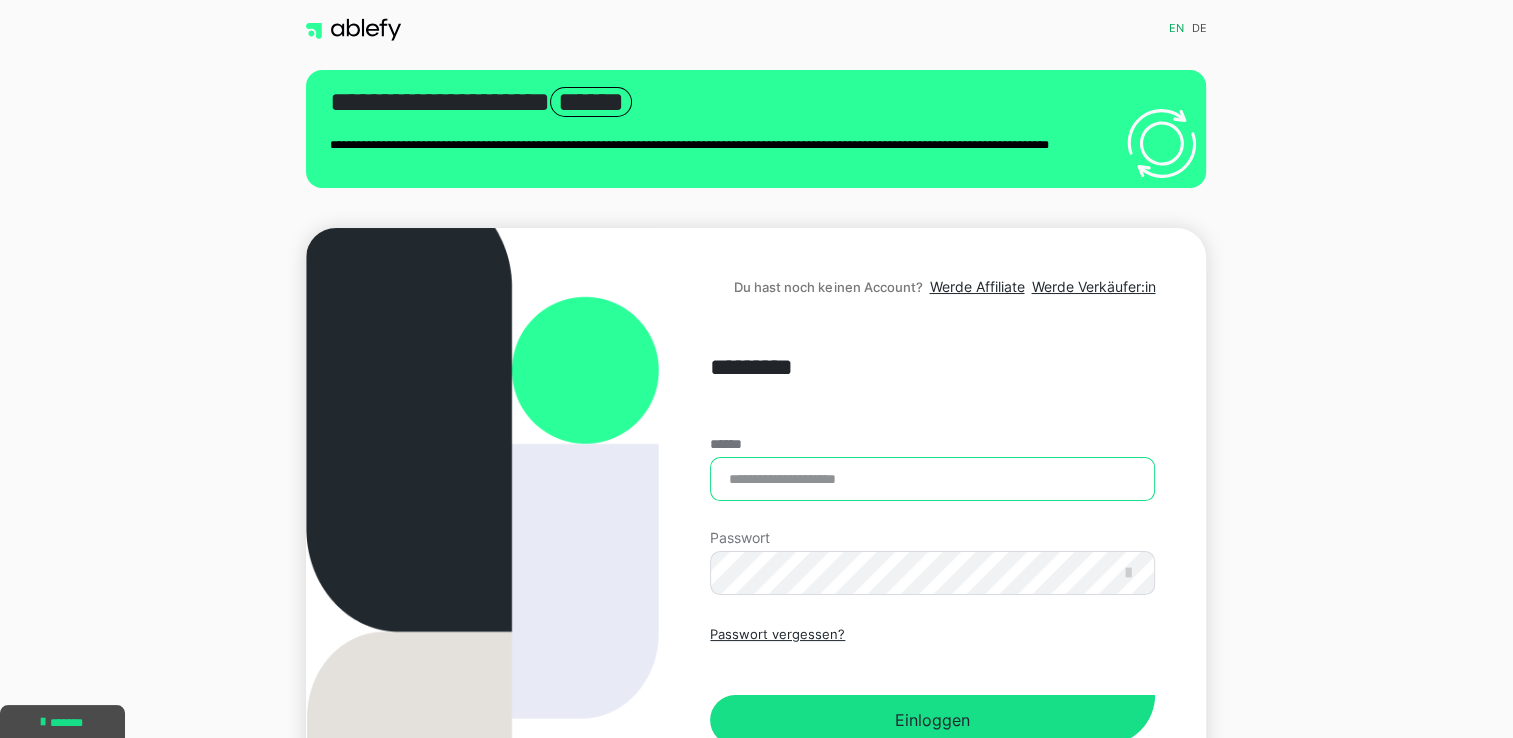 click on "******" at bounding box center [932, 479] 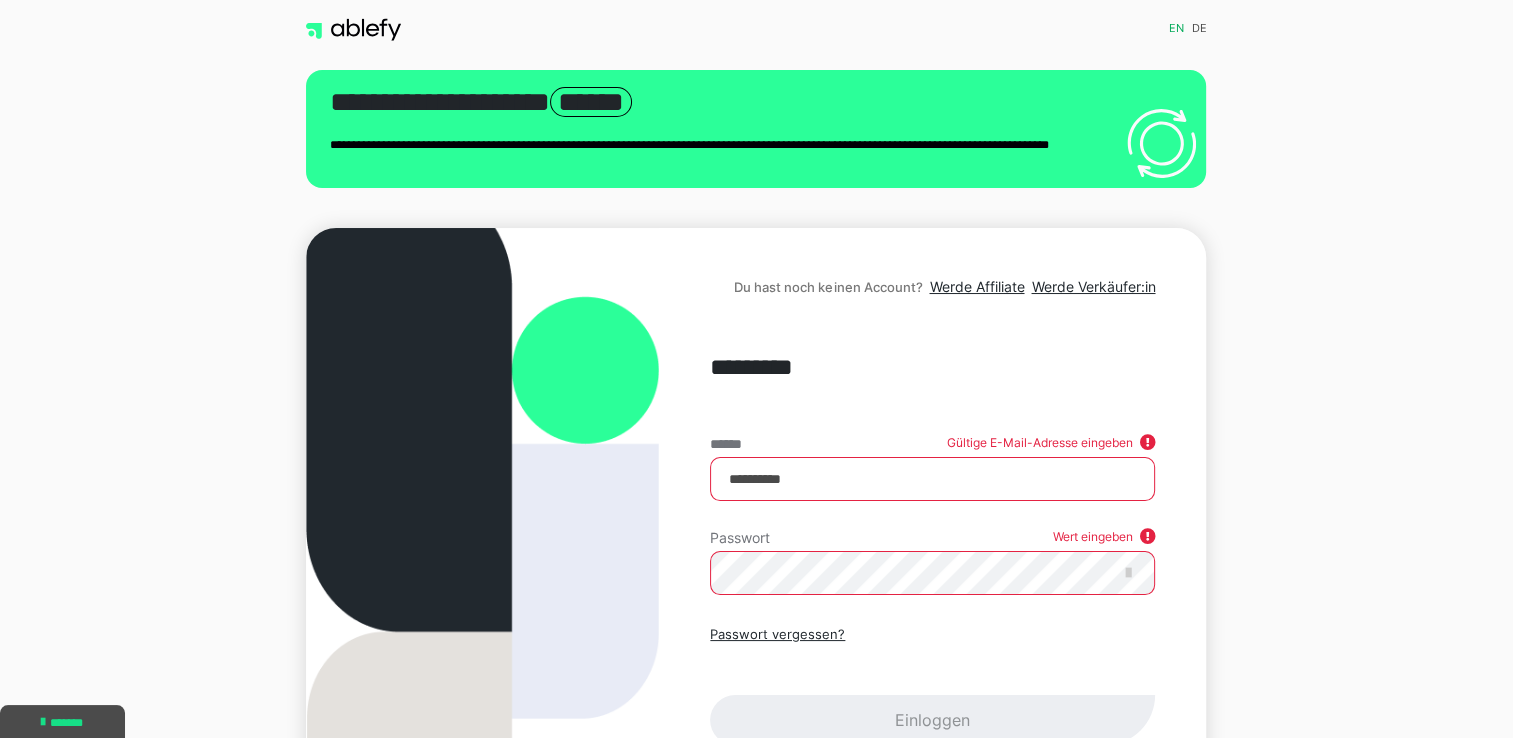 click on "**********" at bounding box center (932, 479) 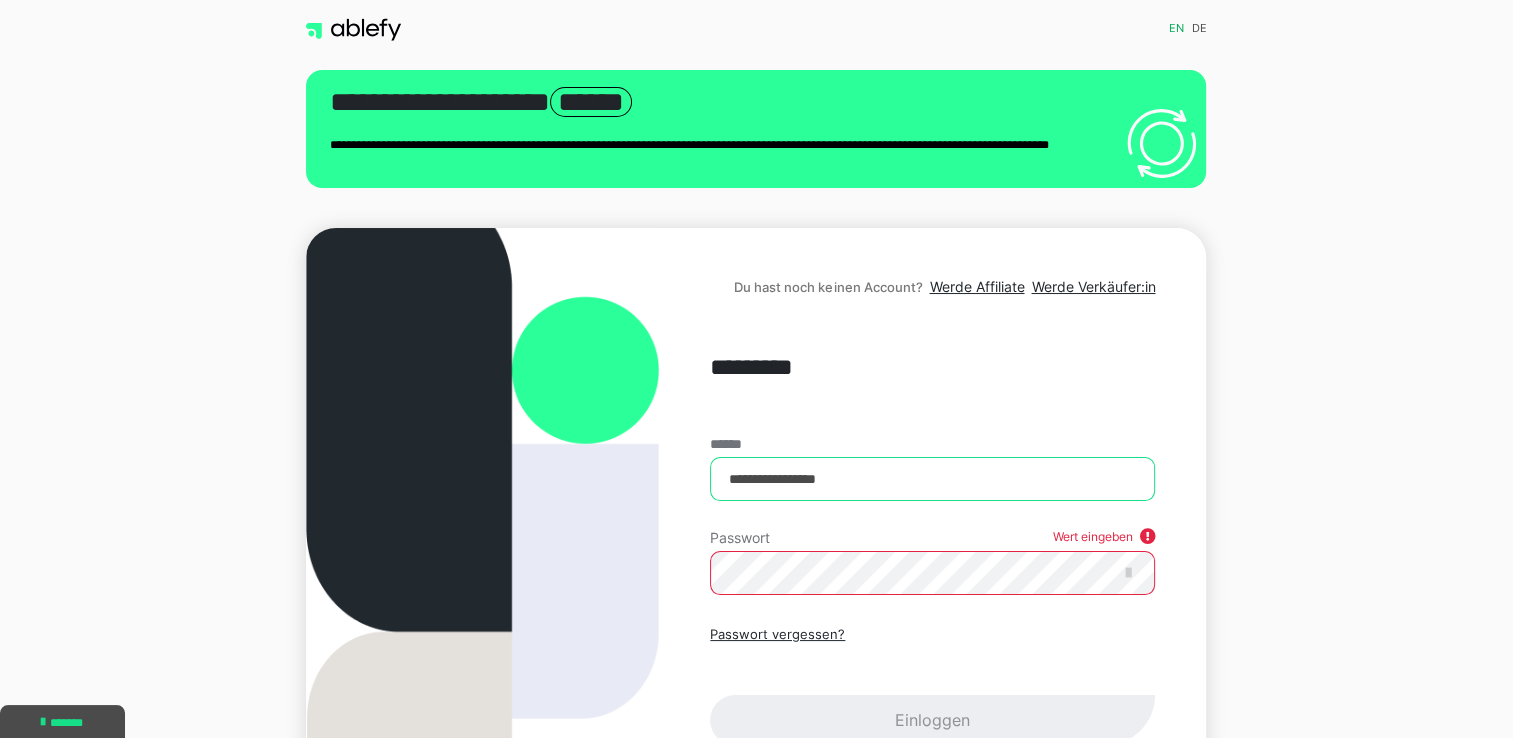 type on "**********" 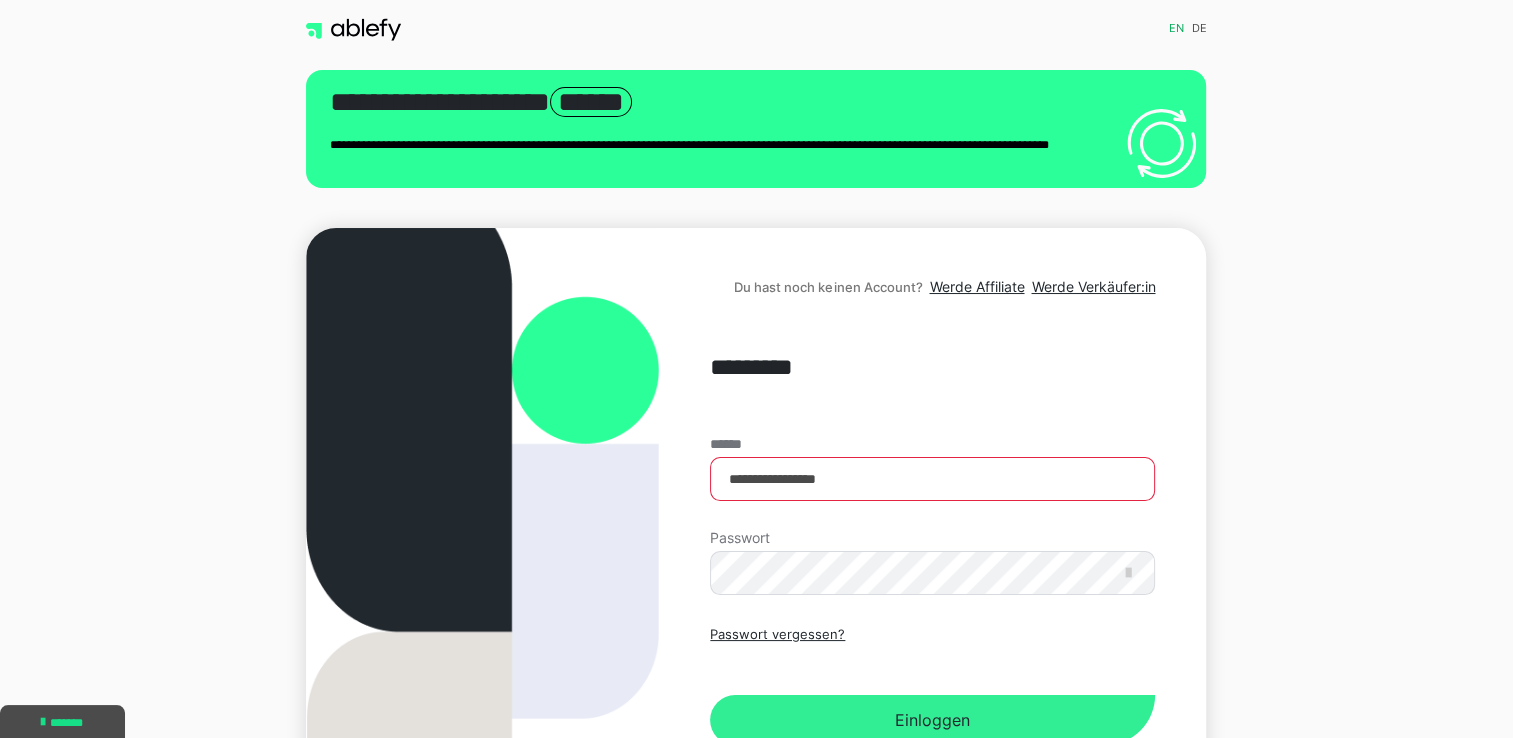 click on "Einloggen" at bounding box center (932, 720) 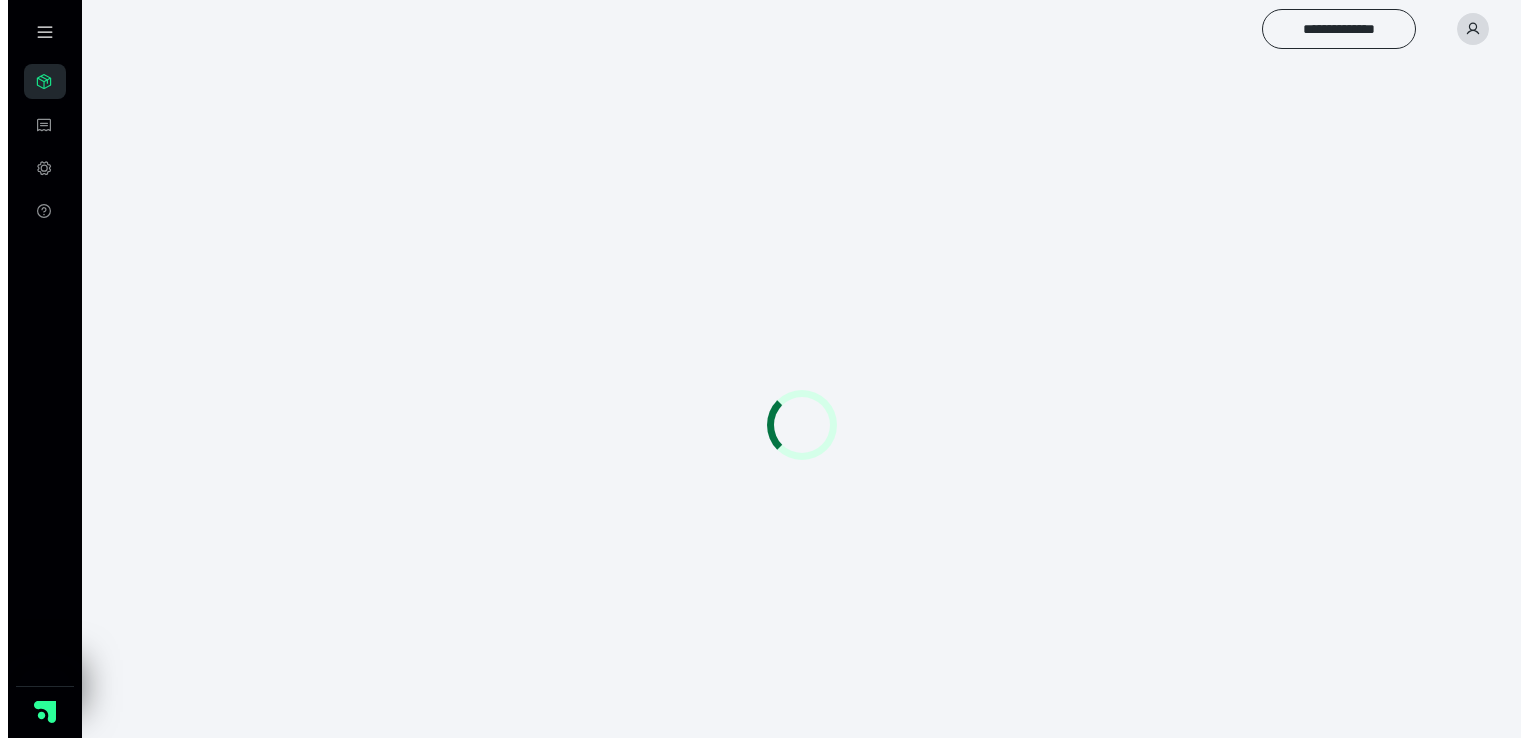 scroll, scrollTop: 0, scrollLeft: 0, axis: both 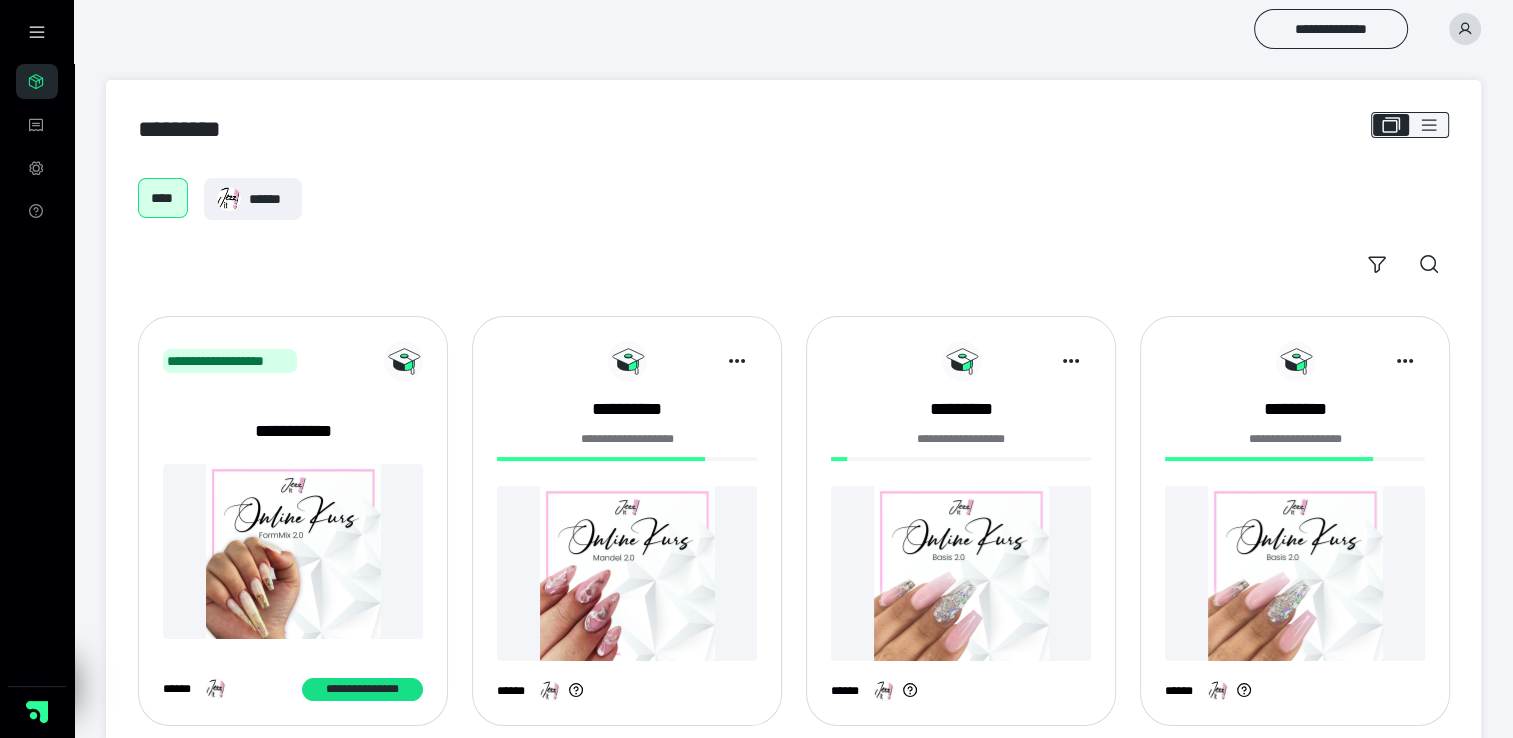 click at bounding box center (627, 573) 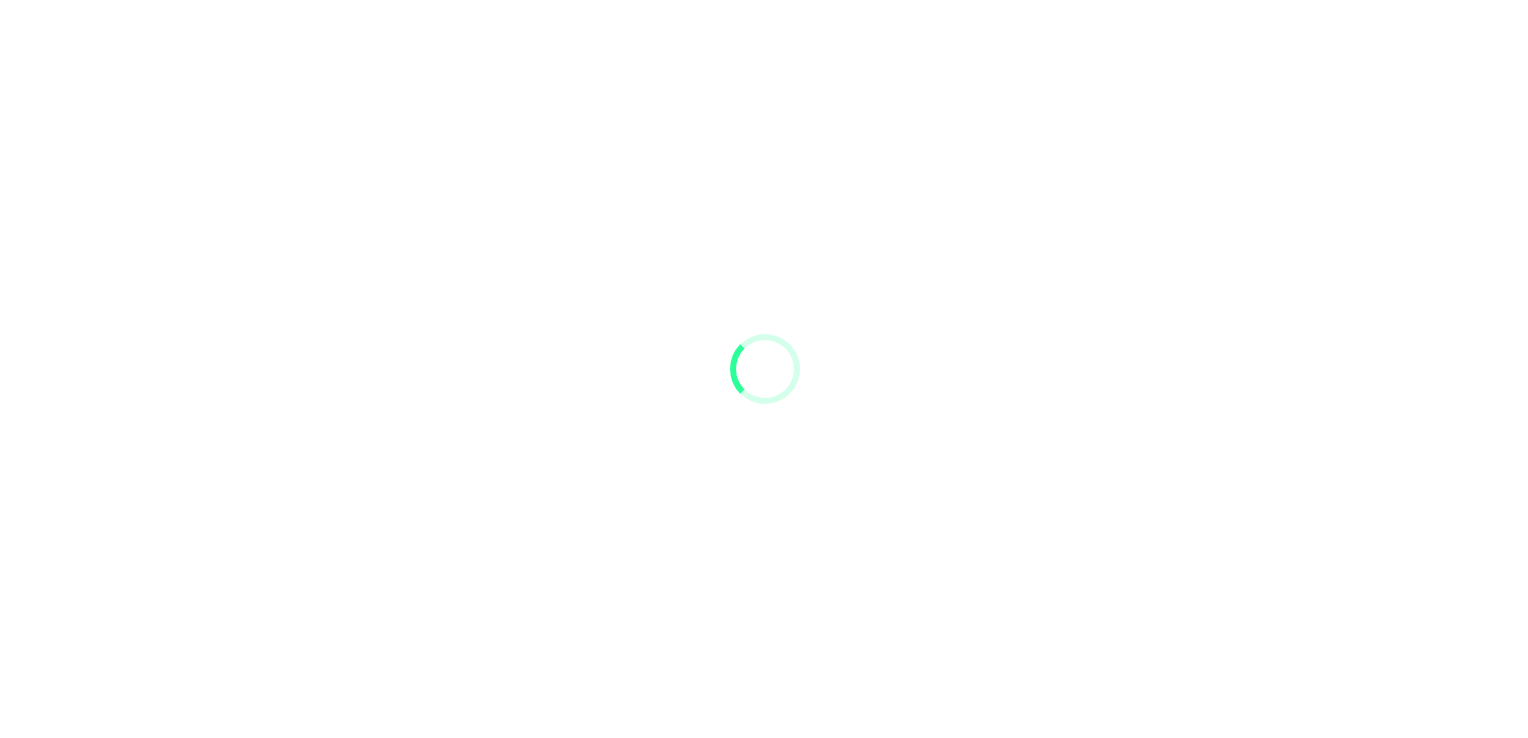 scroll, scrollTop: 0, scrollLeft: 0, axis: both 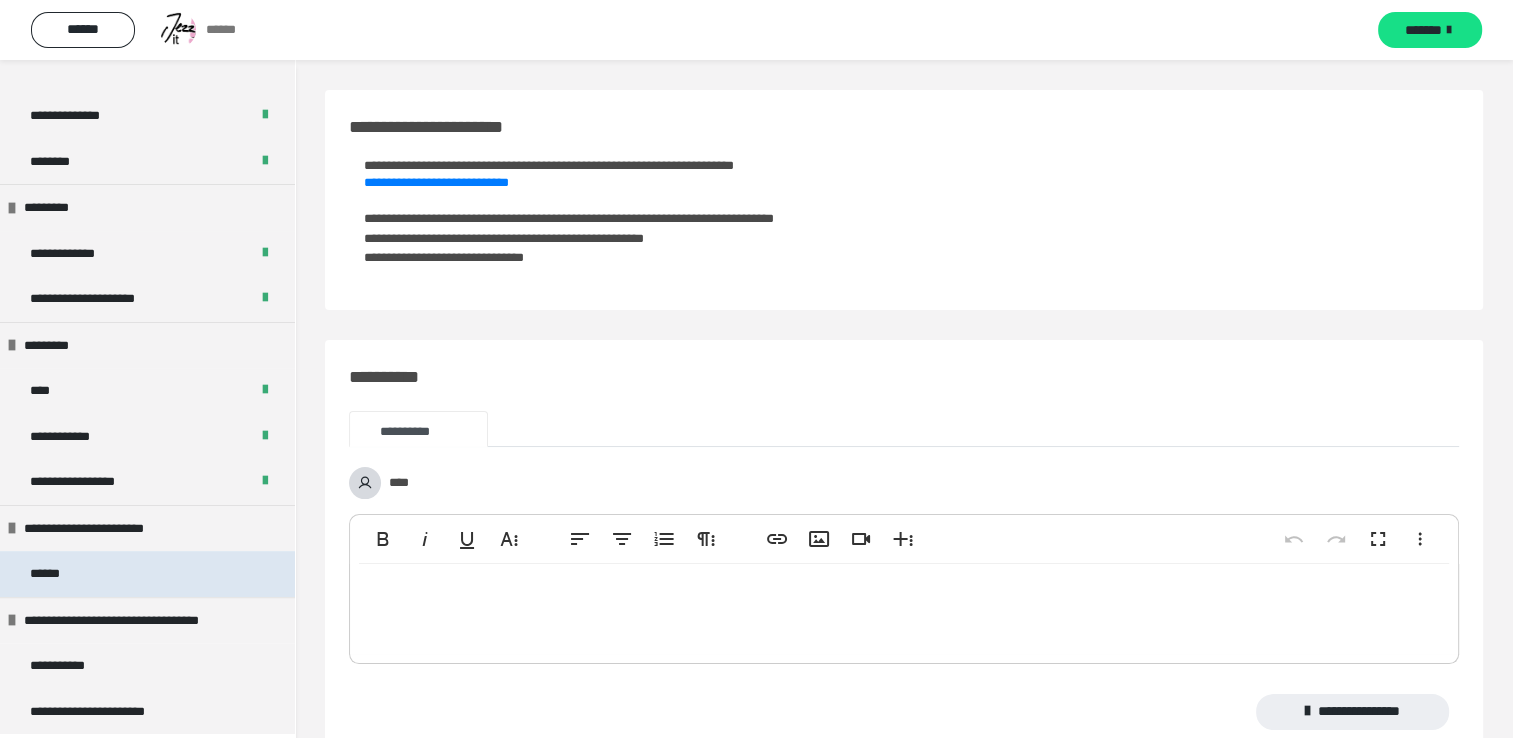 click on "******" at bounding box center (54, 574) 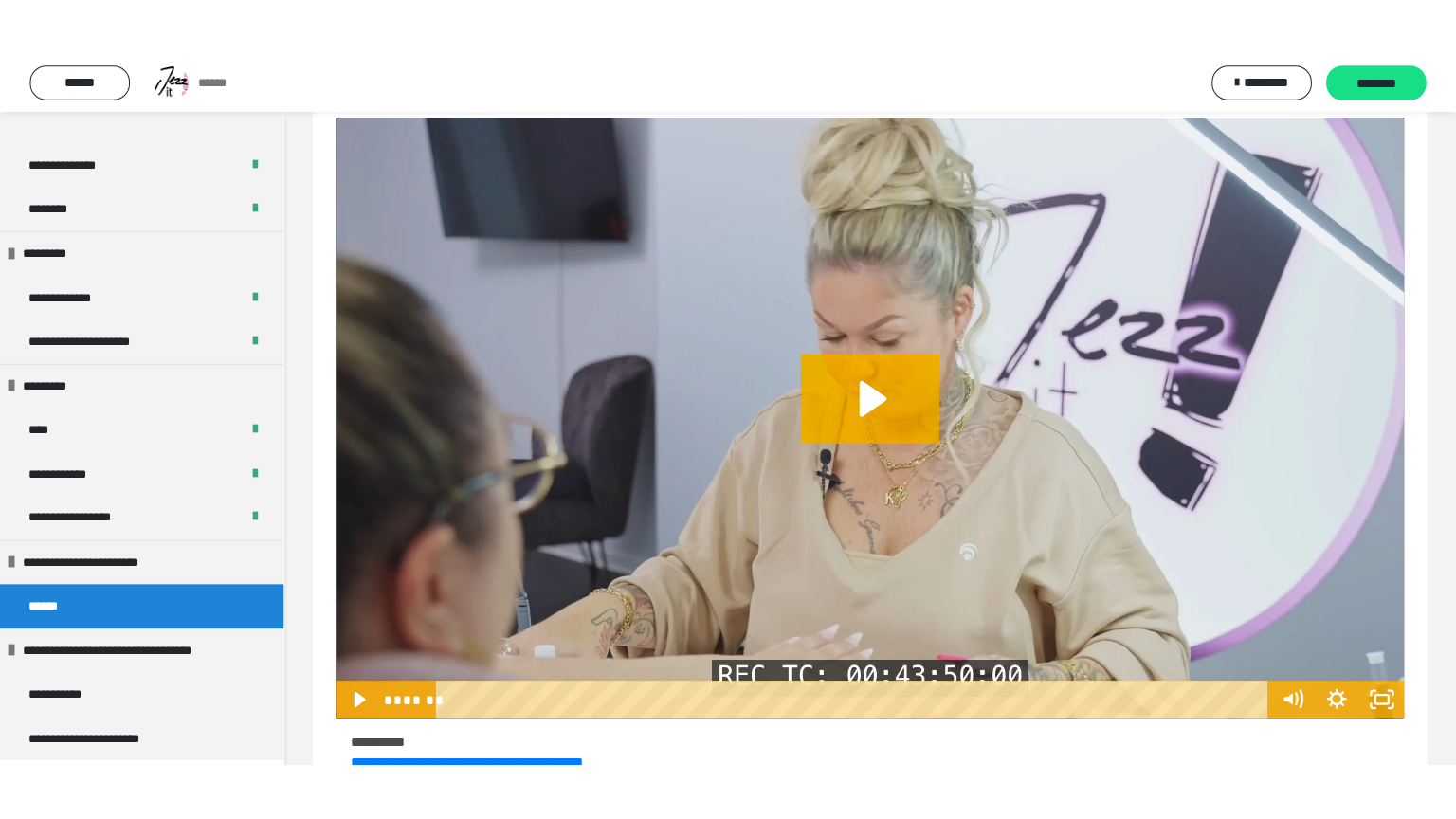 scroll, scrollTop: 76, scrollLeft: 0, axis: vertical 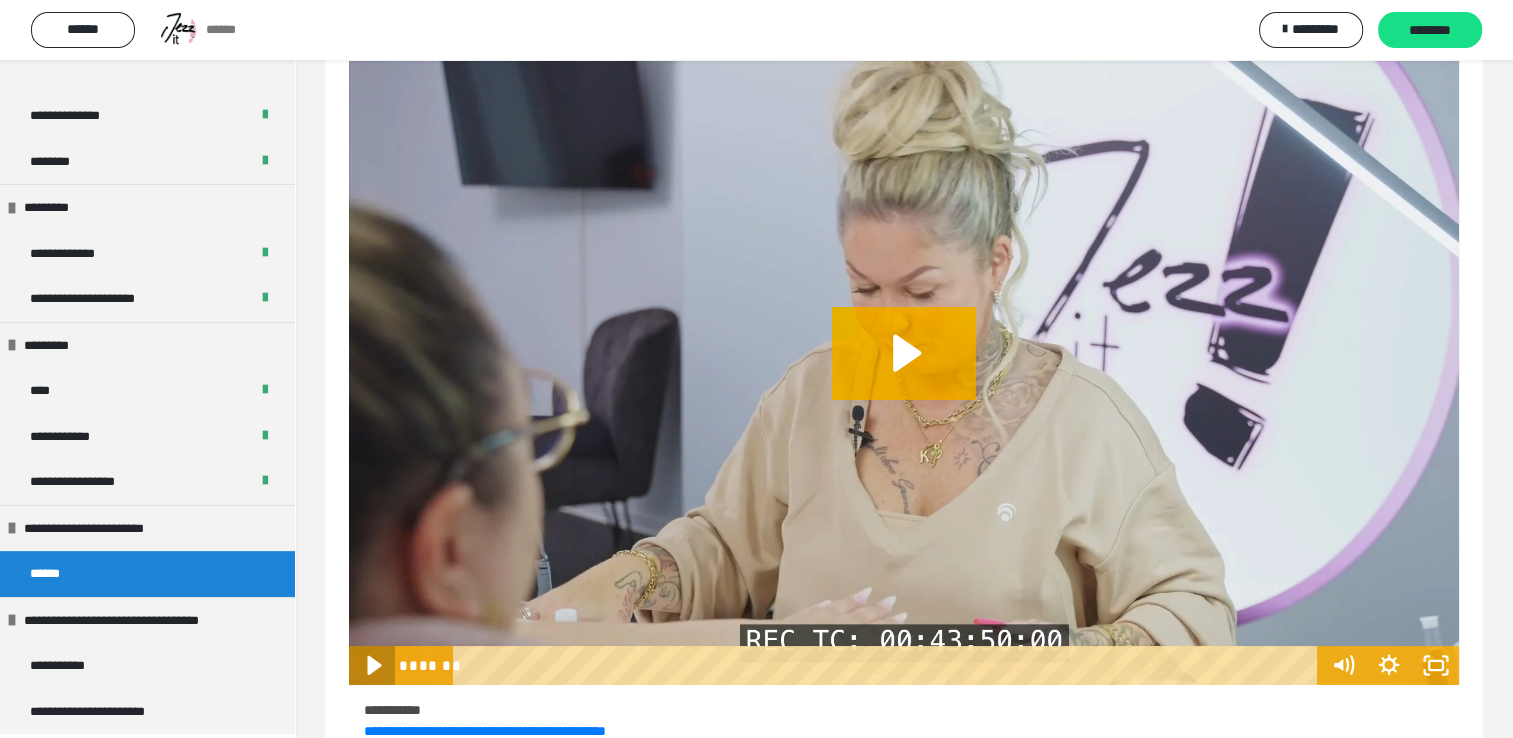 click 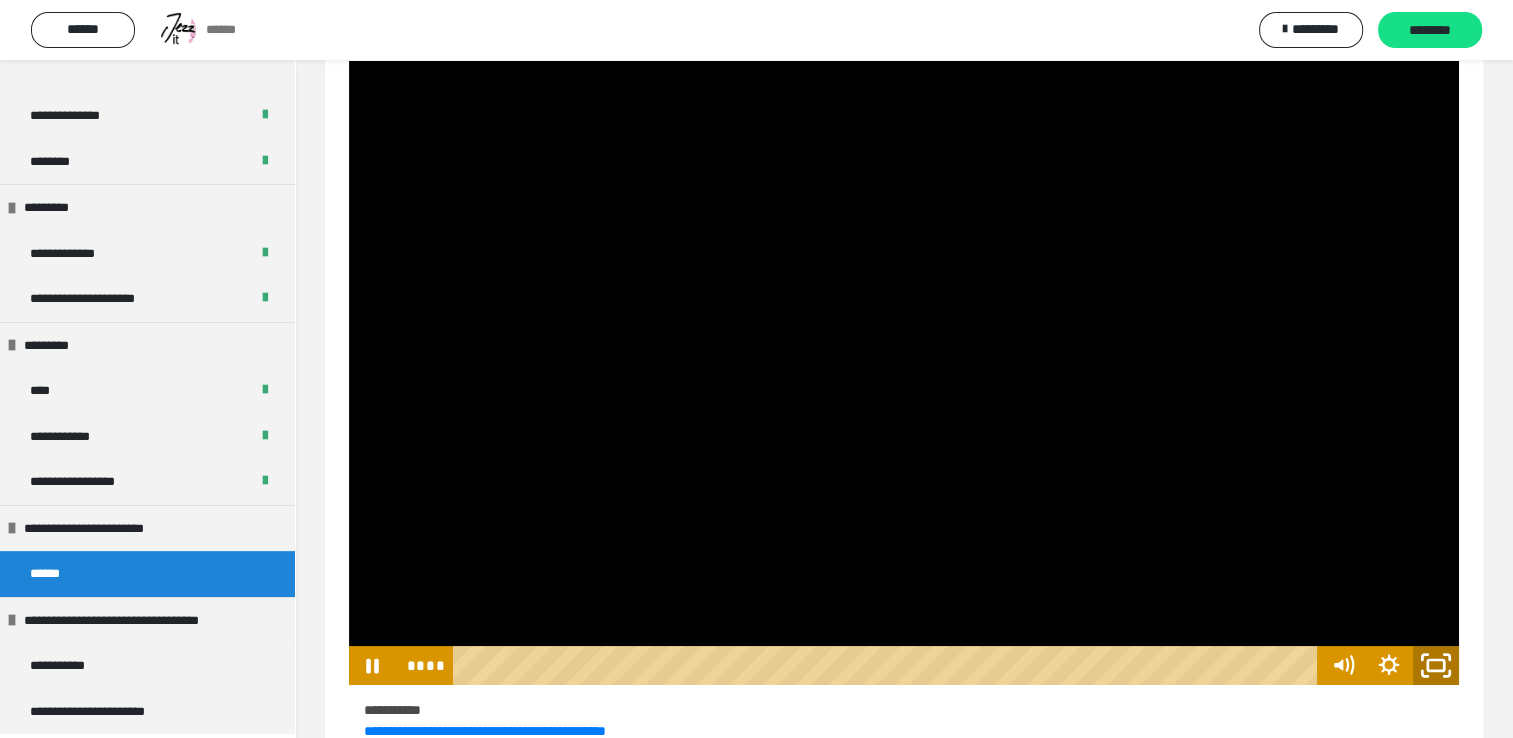 click 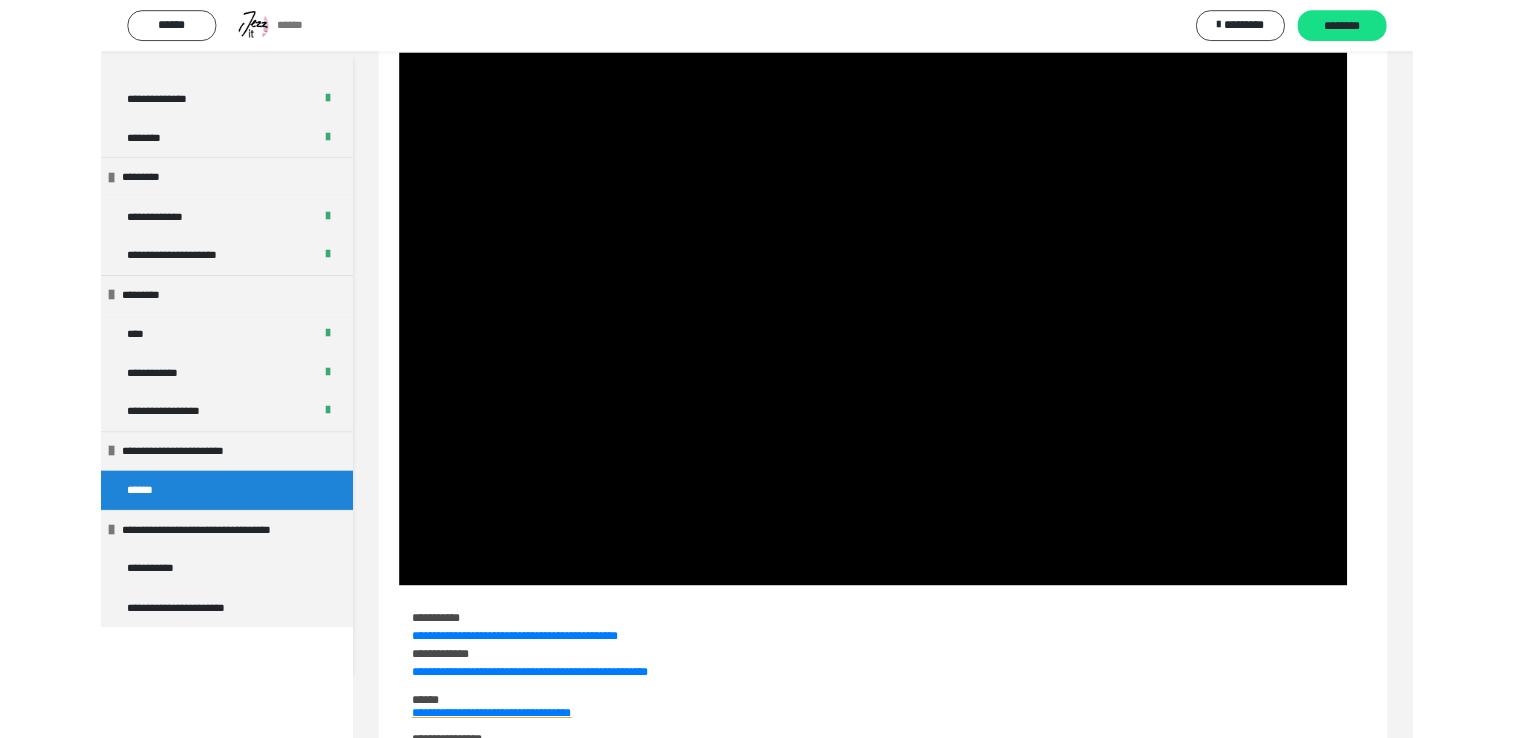 scroll, scrollTop: 318, scrollLeft: 0, axis: vertical 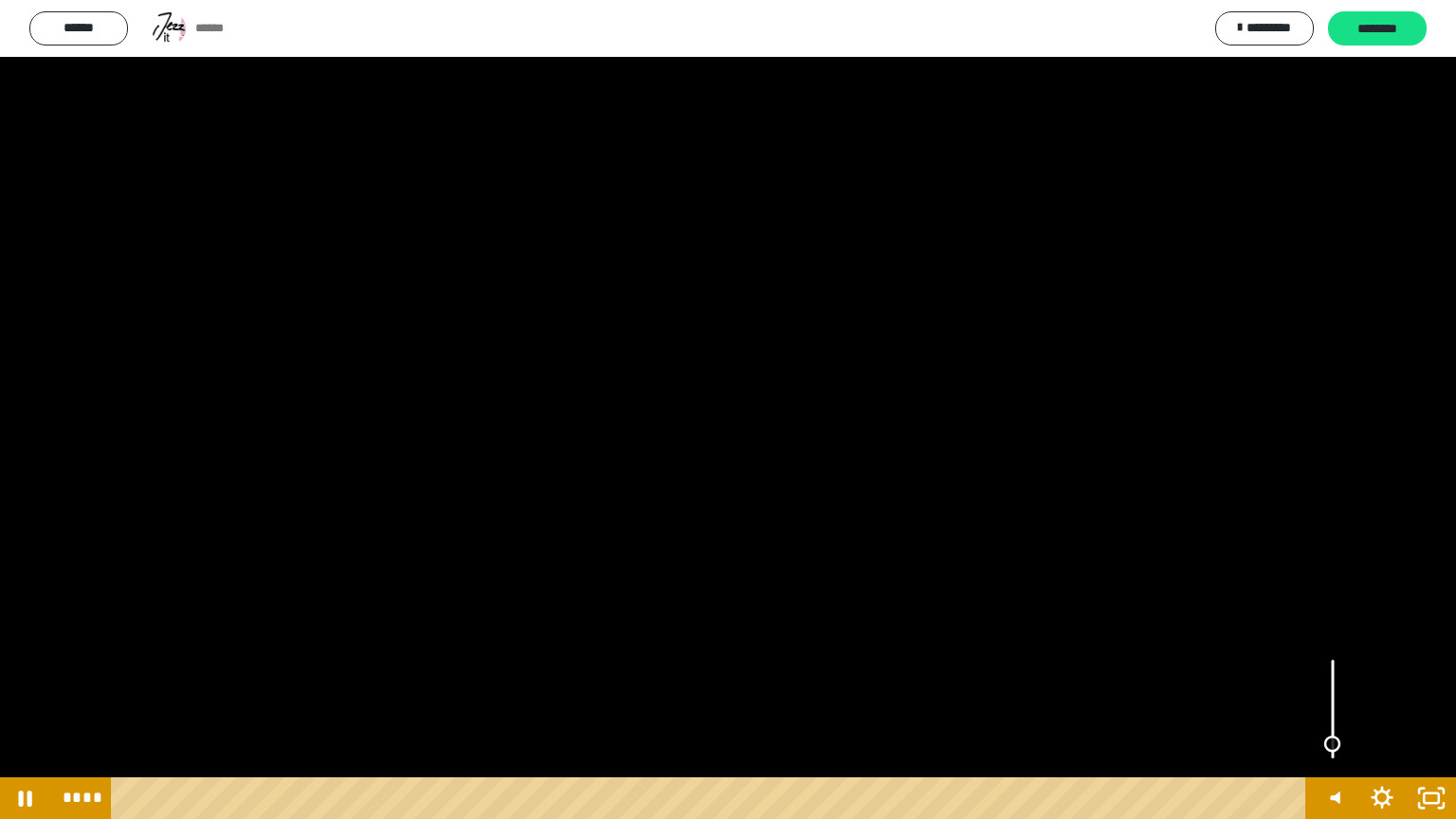 click at bounding box center [1333, 709] 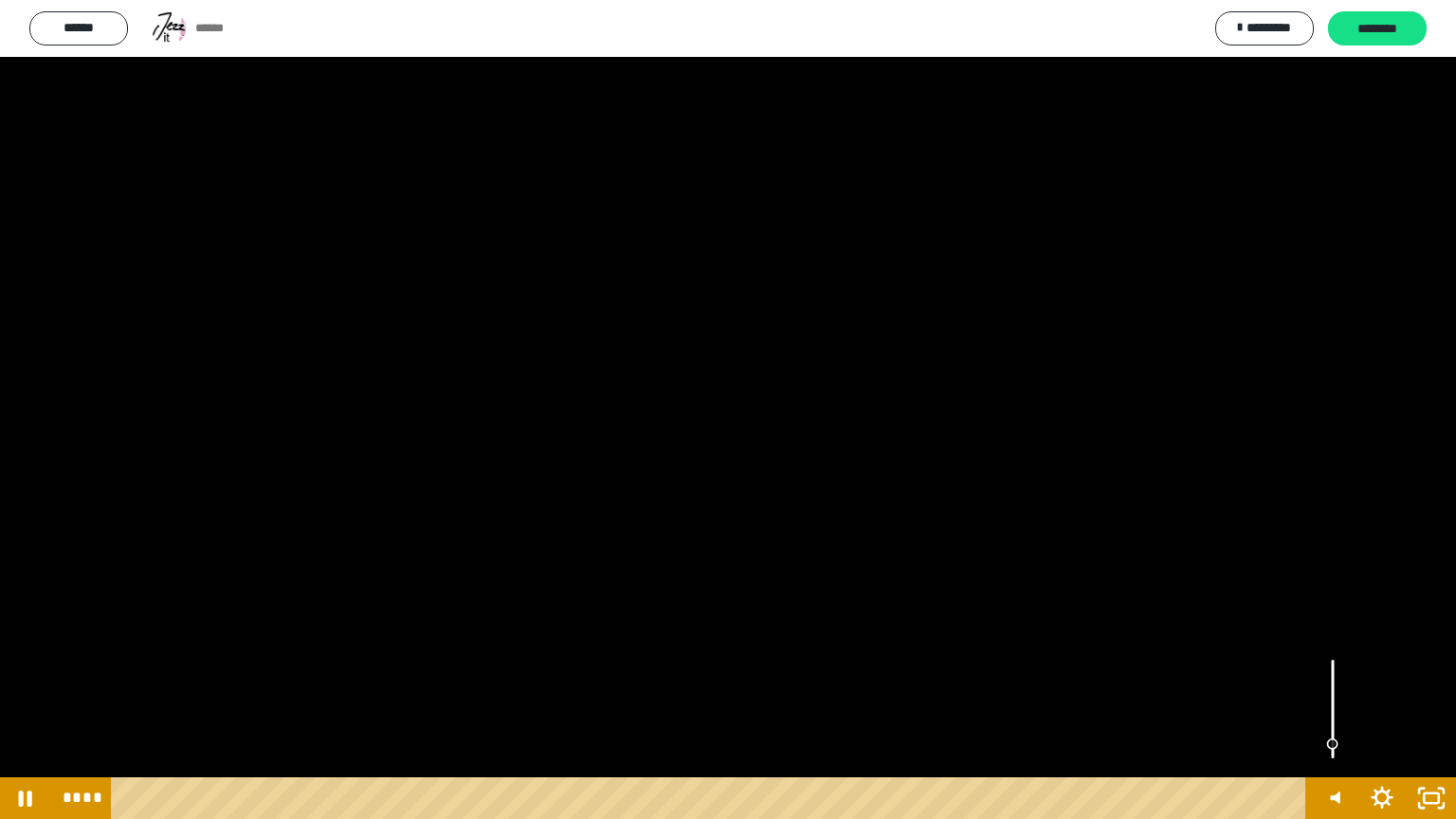 click at bounding box center [1333, 709] 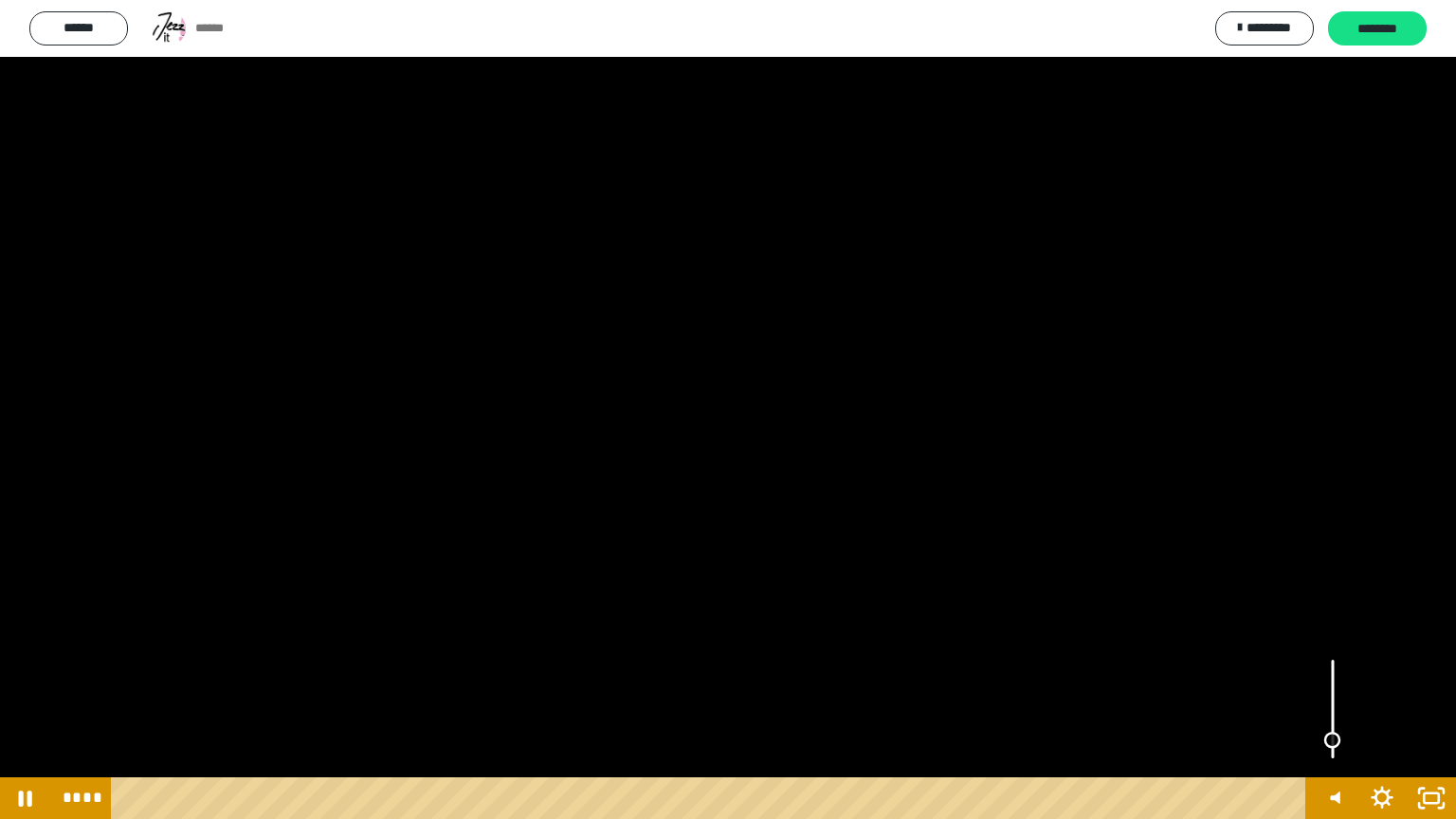 click at bounding box center [1333, 709] 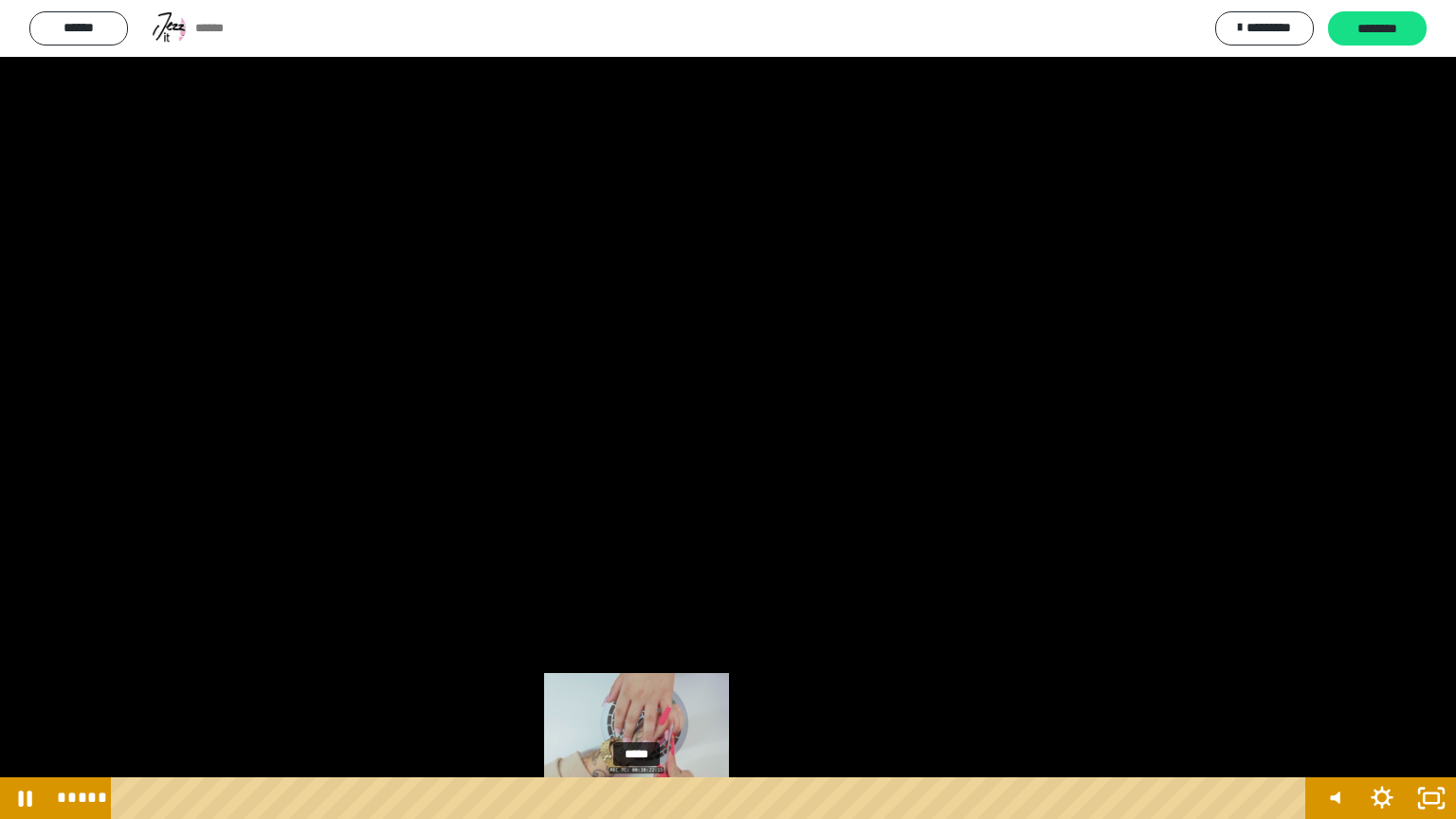 click on "*****" at bounding box center [712, 798] 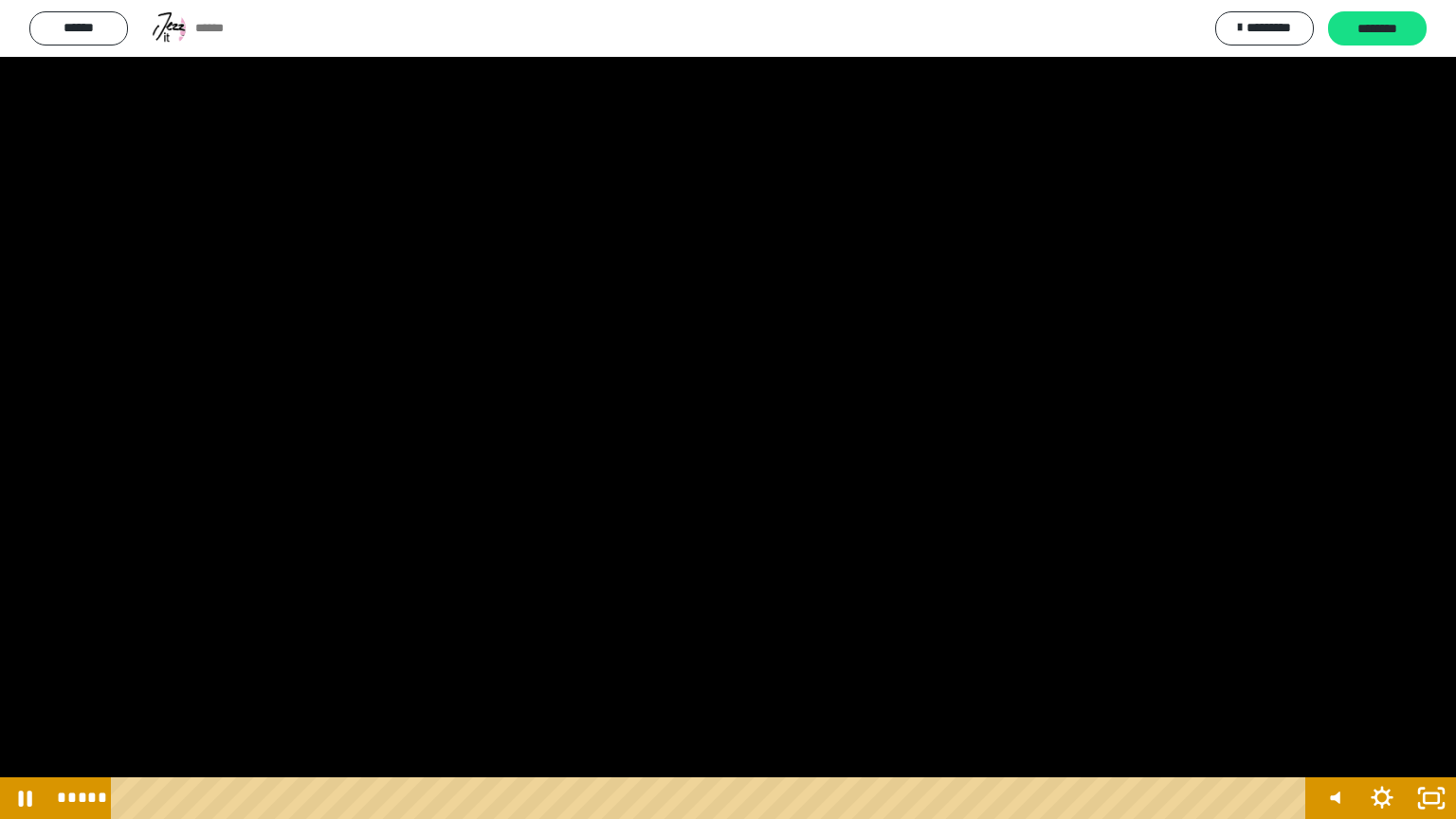 click at bounding box center (728, 410) 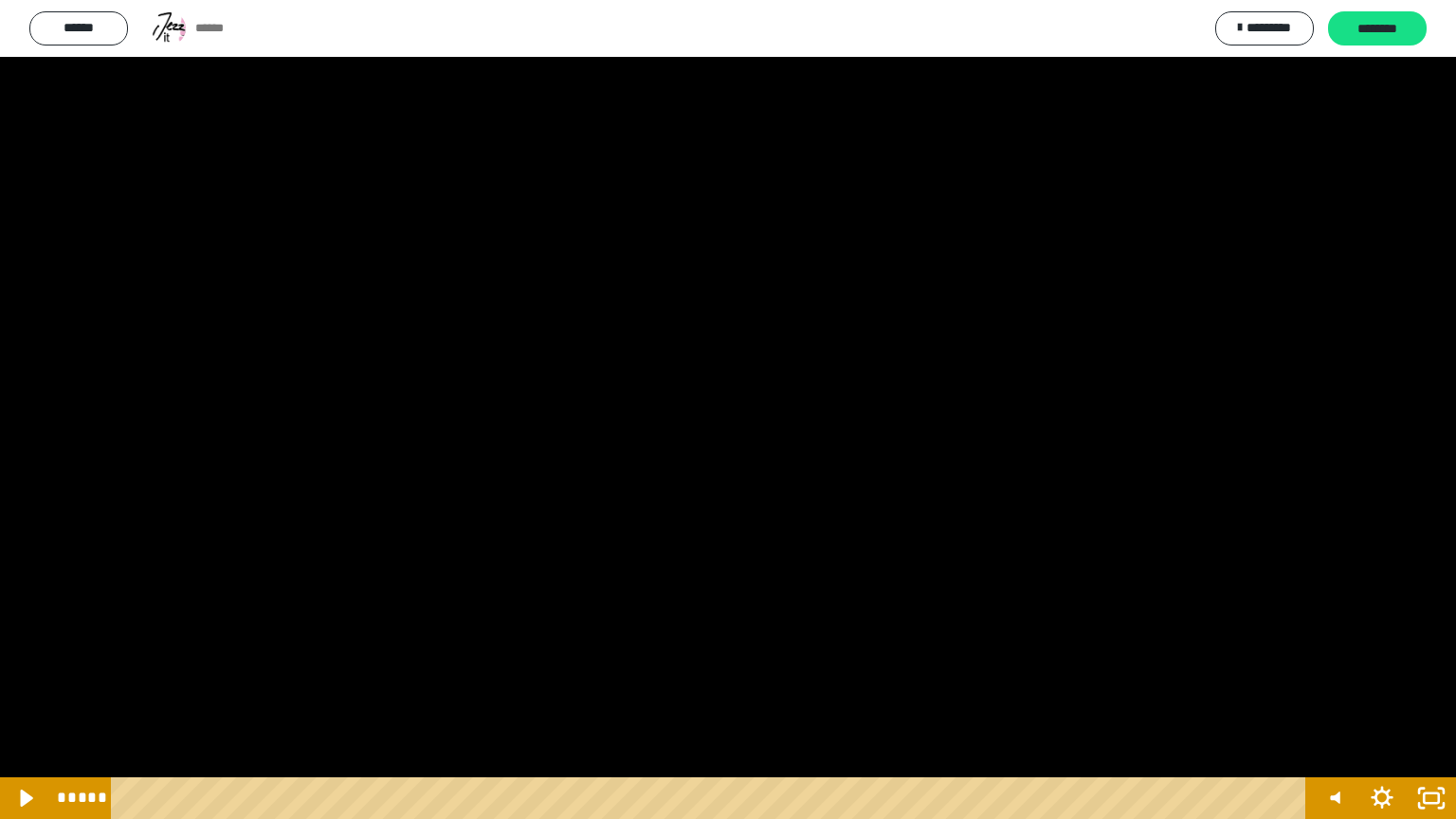 click at bounding box center [728, 410] 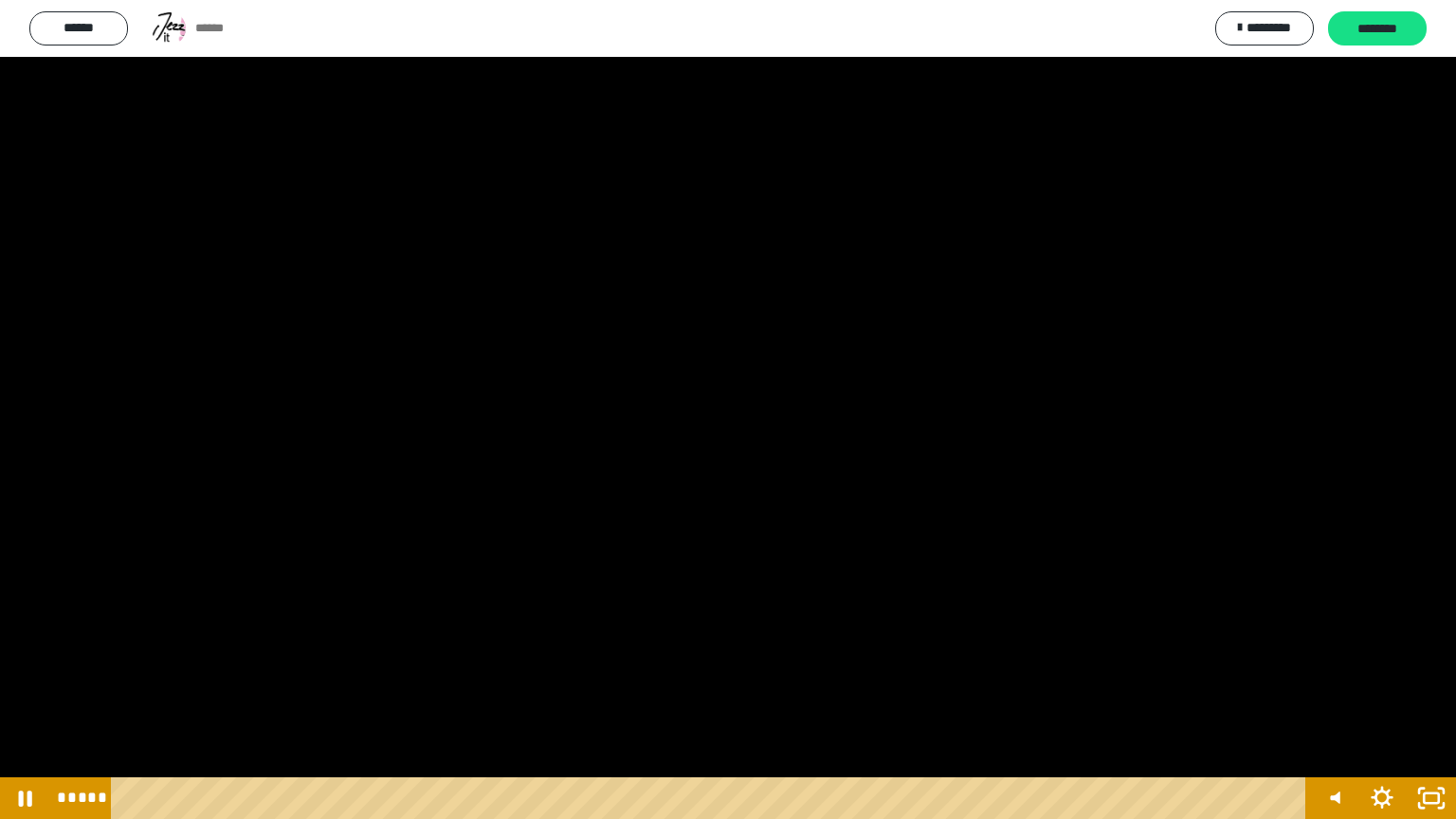 click at bounding box center [728, 410] 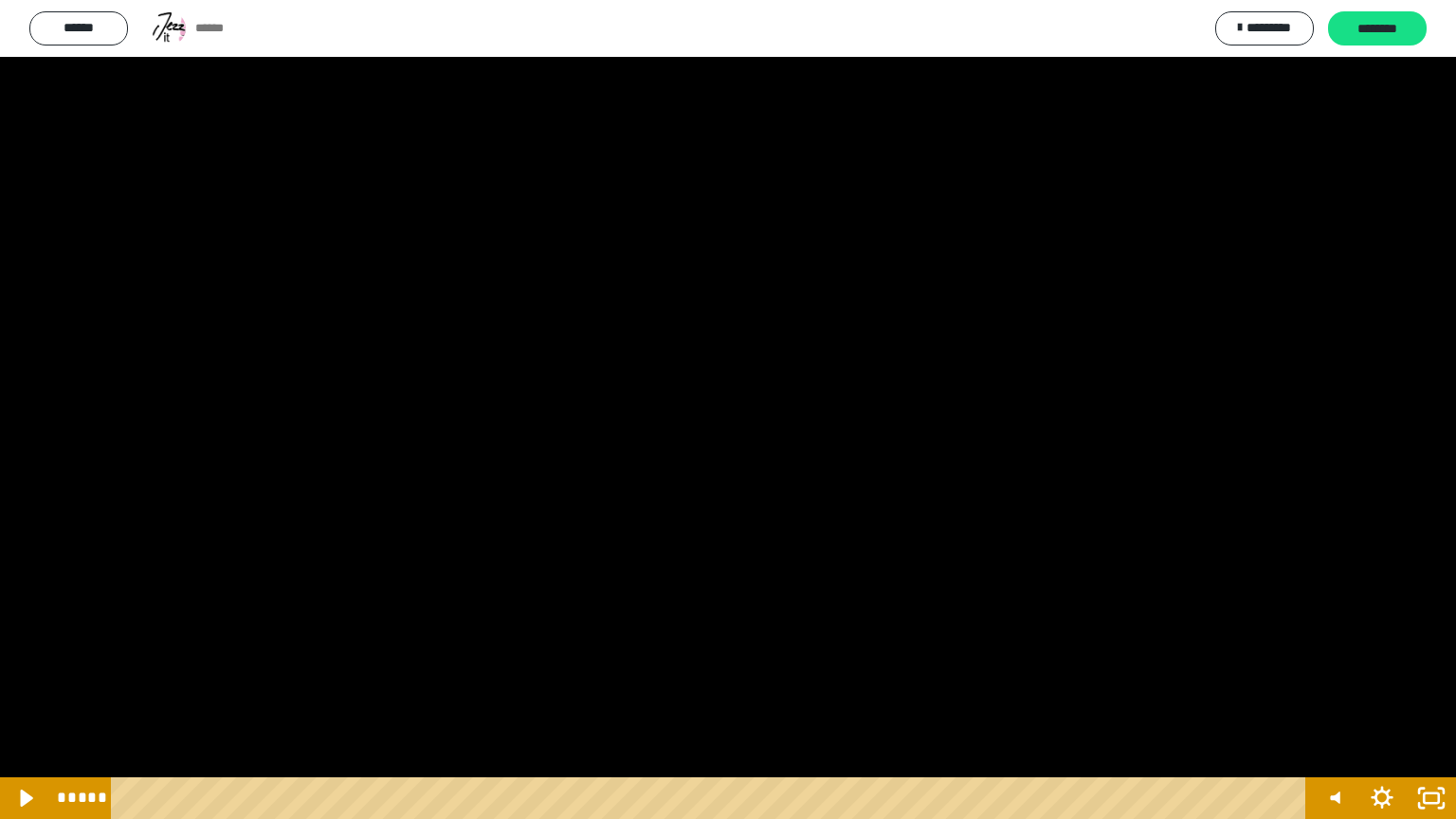 click at bounding box center (728, 410) 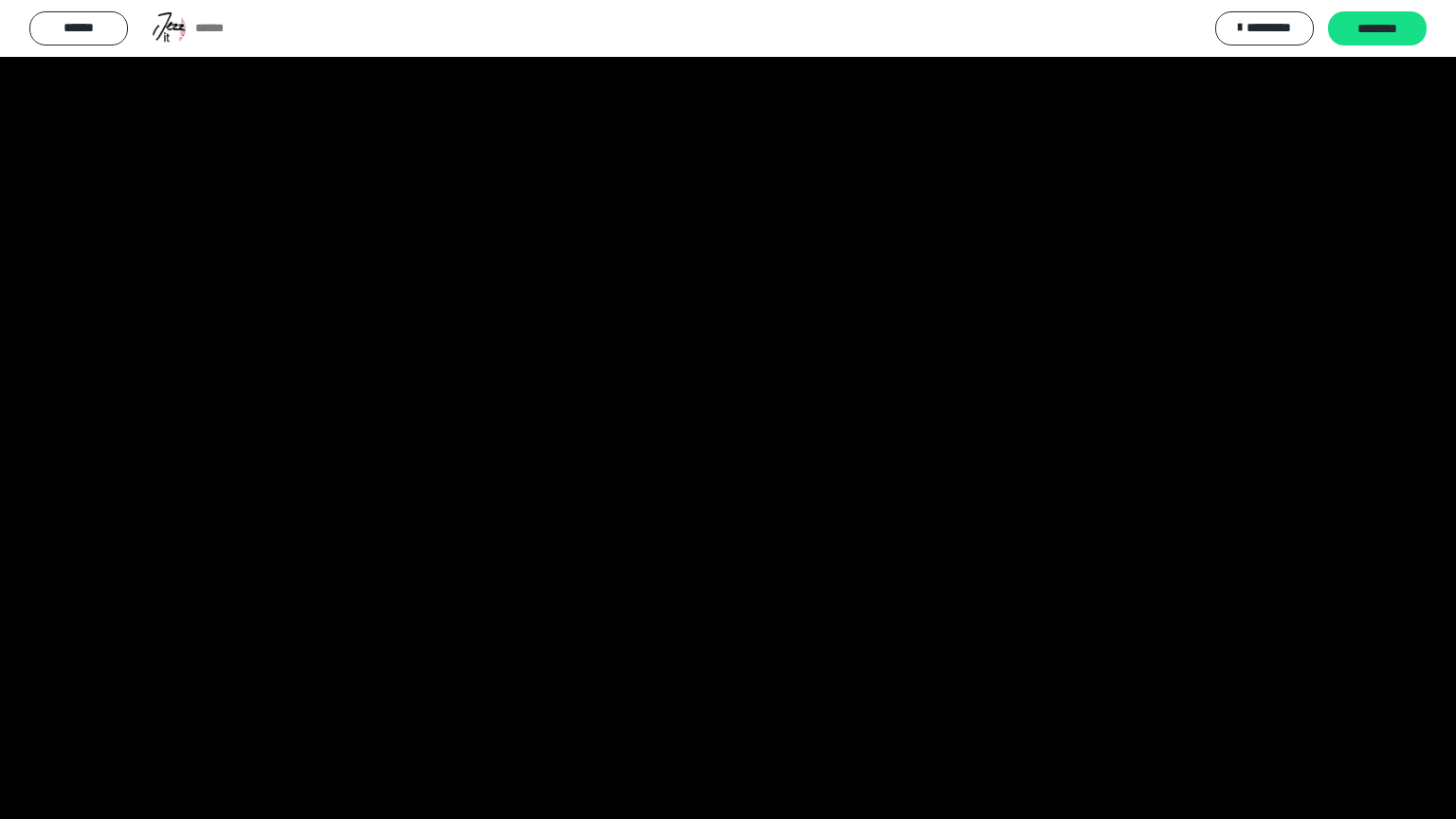 click at bounding box center (728, 410) 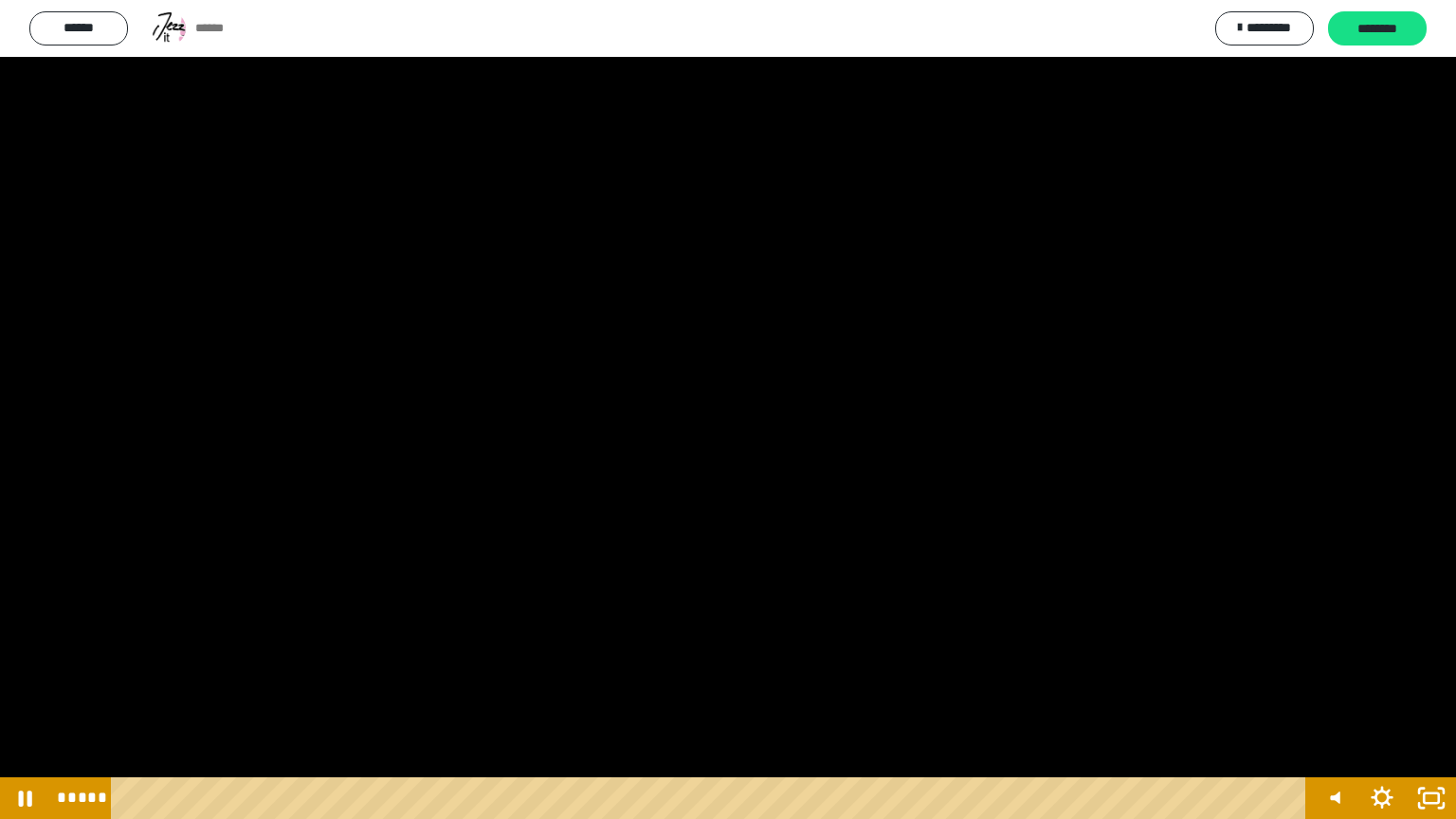 click at bounding box center (728, 410) 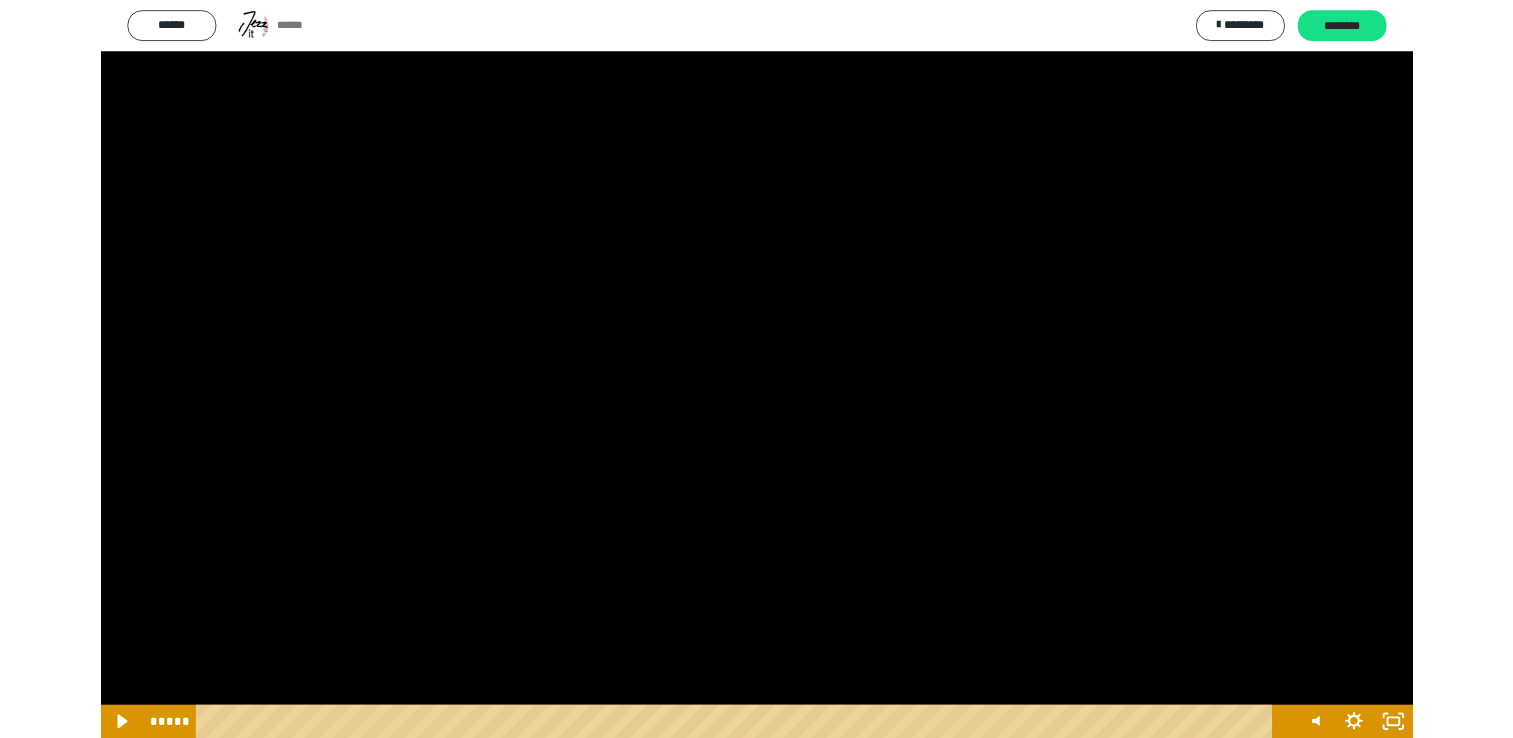 scroll, scrollTop: 444, scrollLeft: 0, axis: vertical 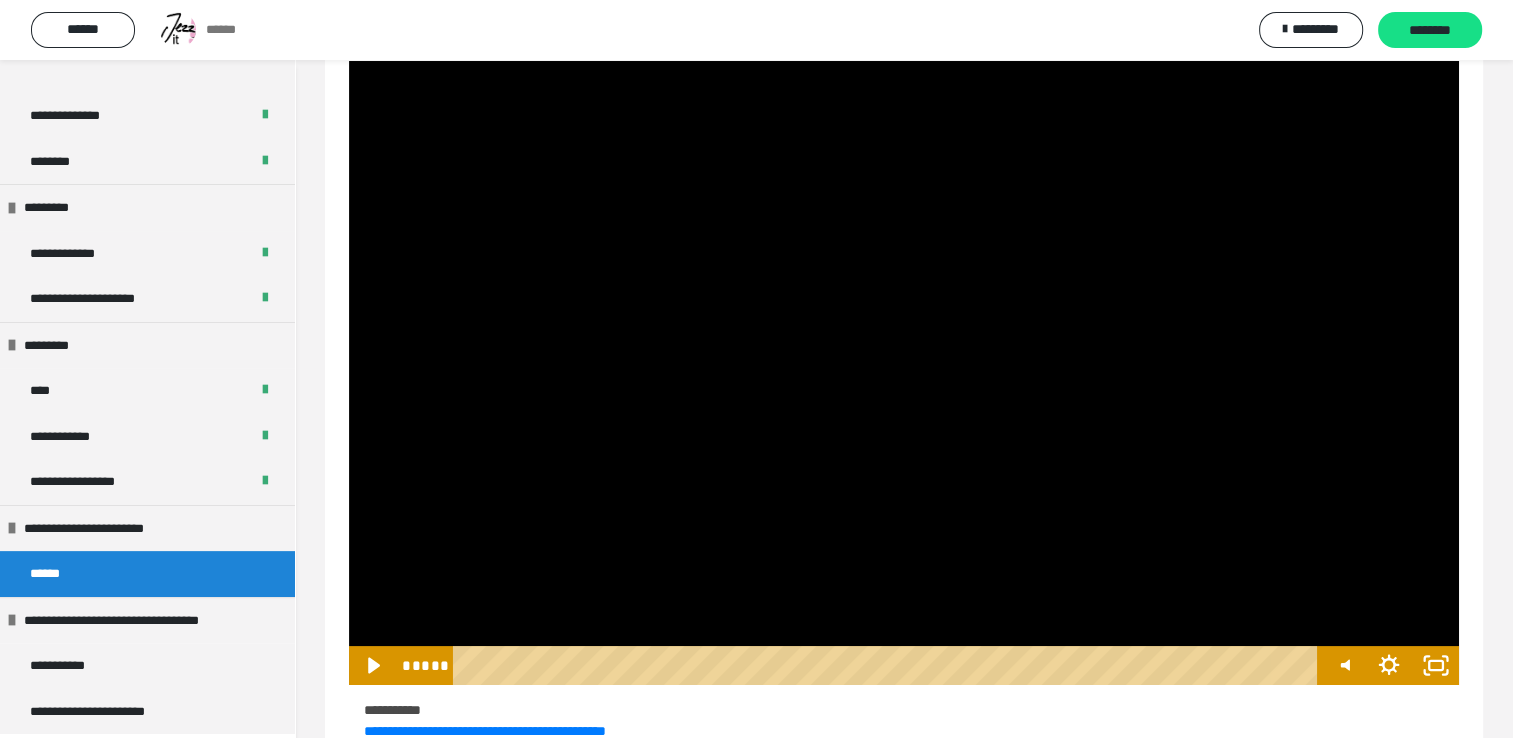 click at bounding box center (178, 30) 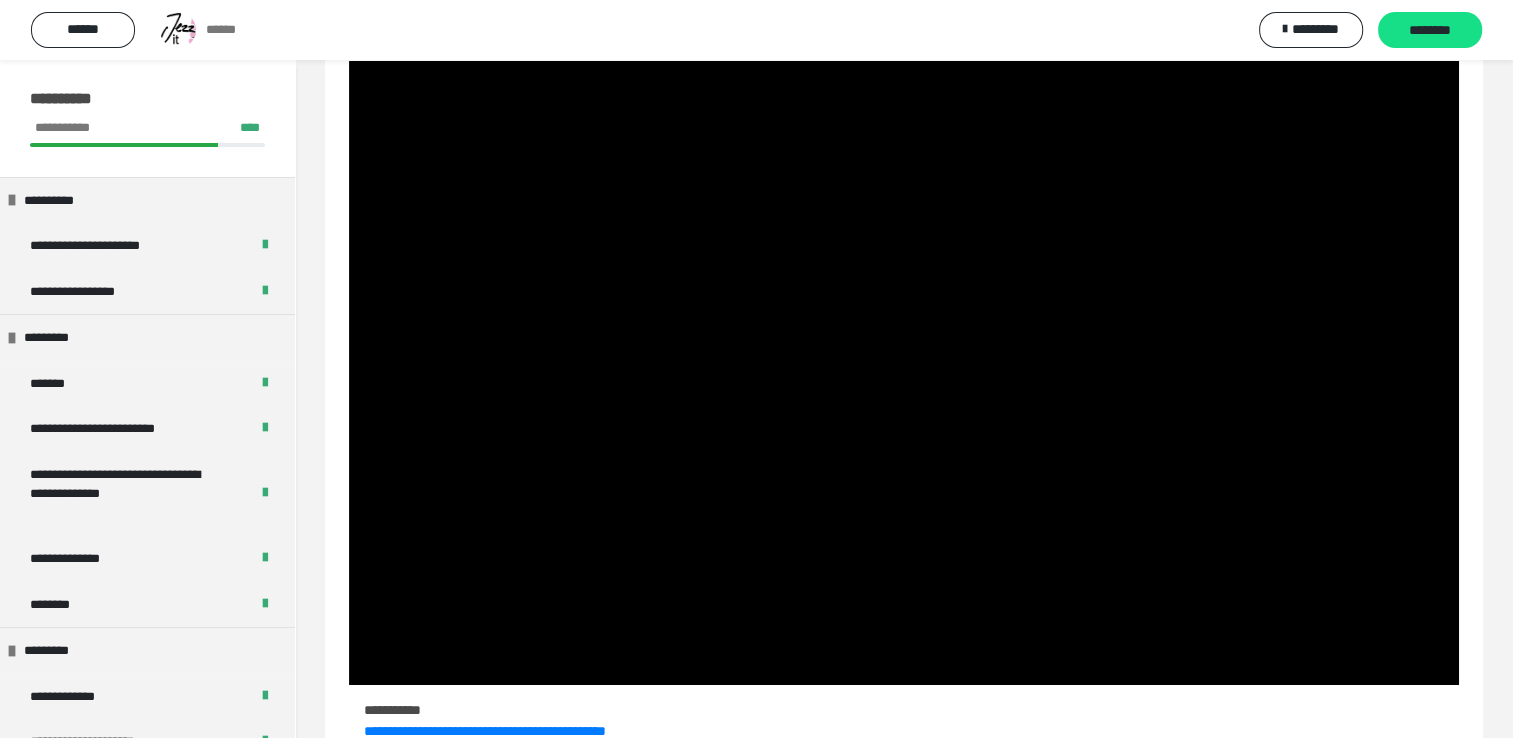 scroll, scrollTop: 0, scrollLeft: 0, axis: both 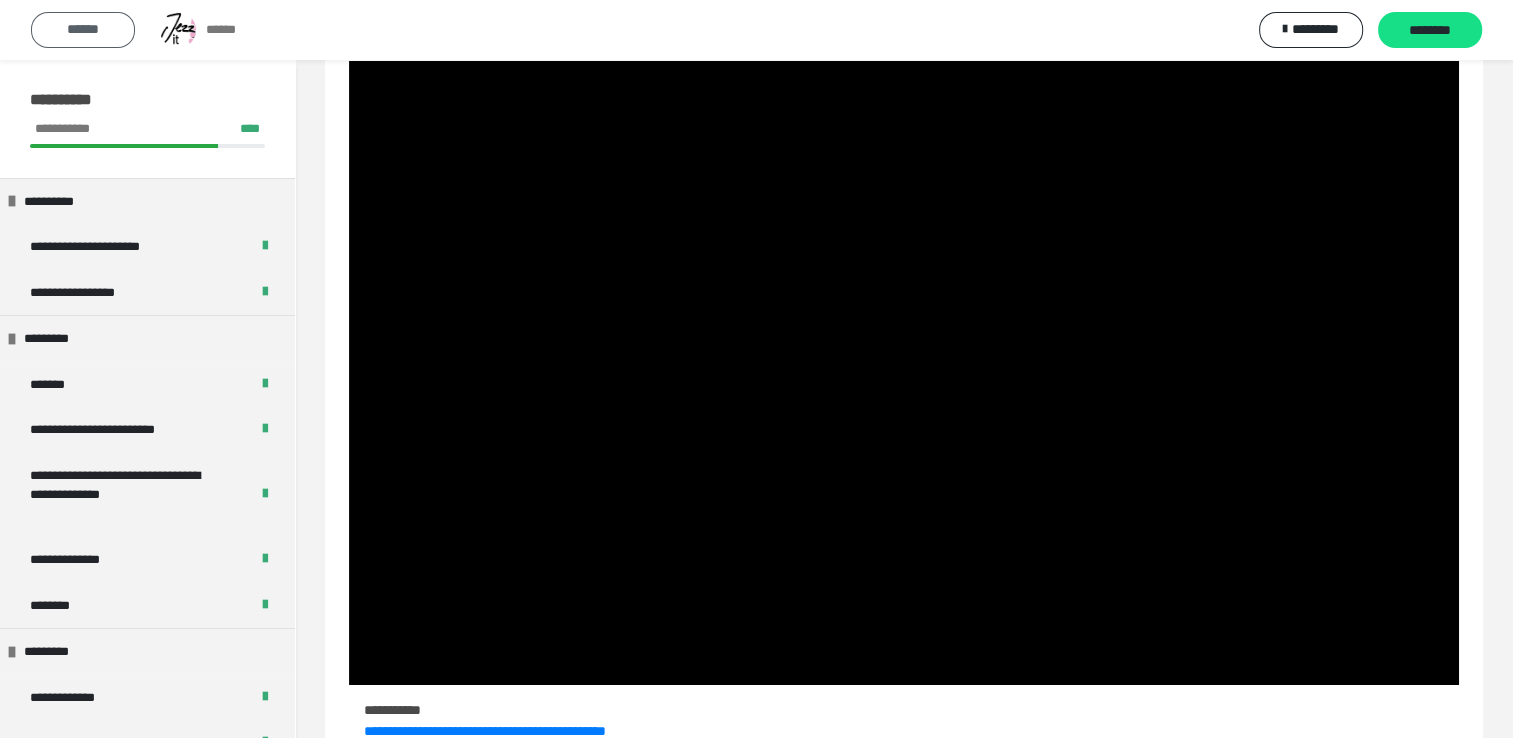 click on "******" at bounding box center (83, 29) 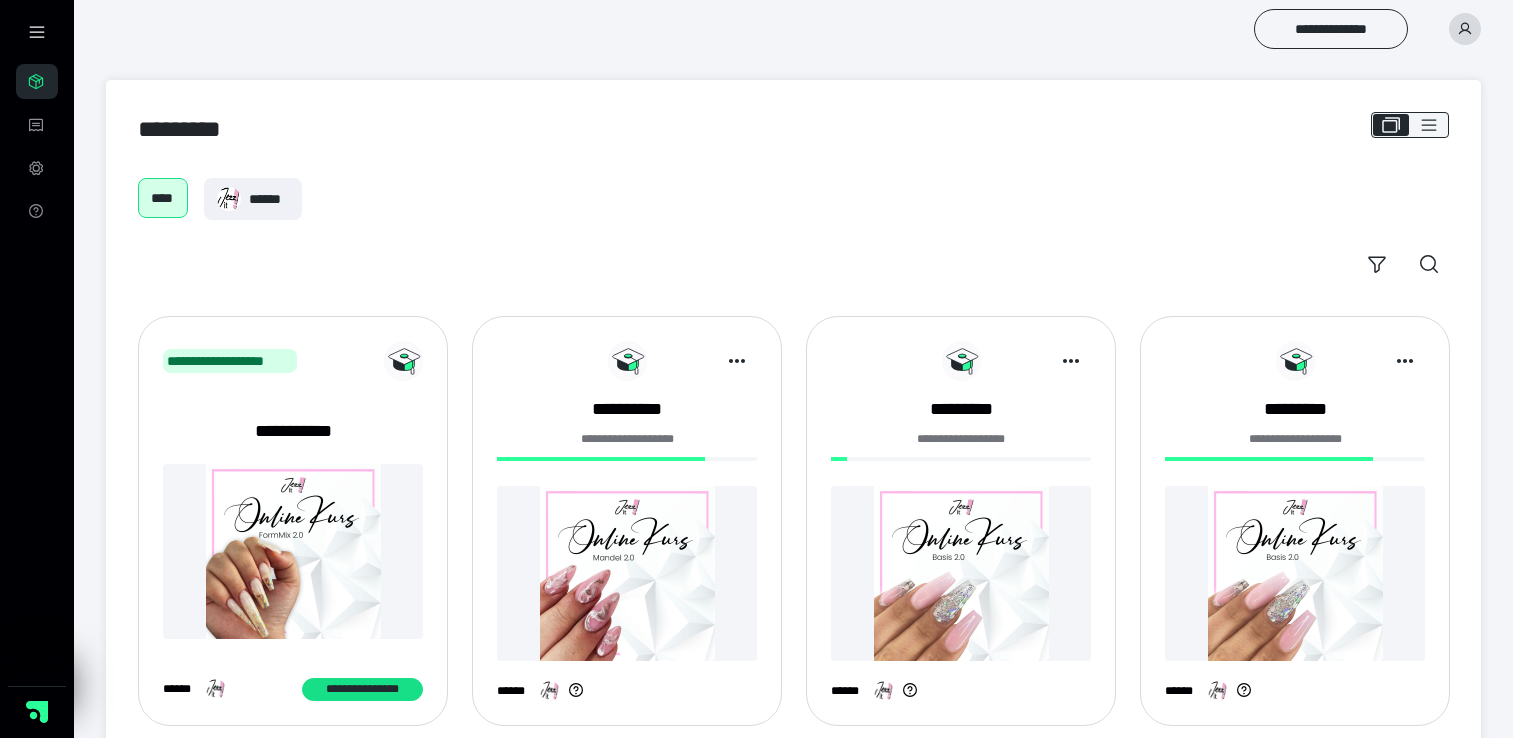 scroll, scrollTop: 0, scrollLeft: 0, axis: both 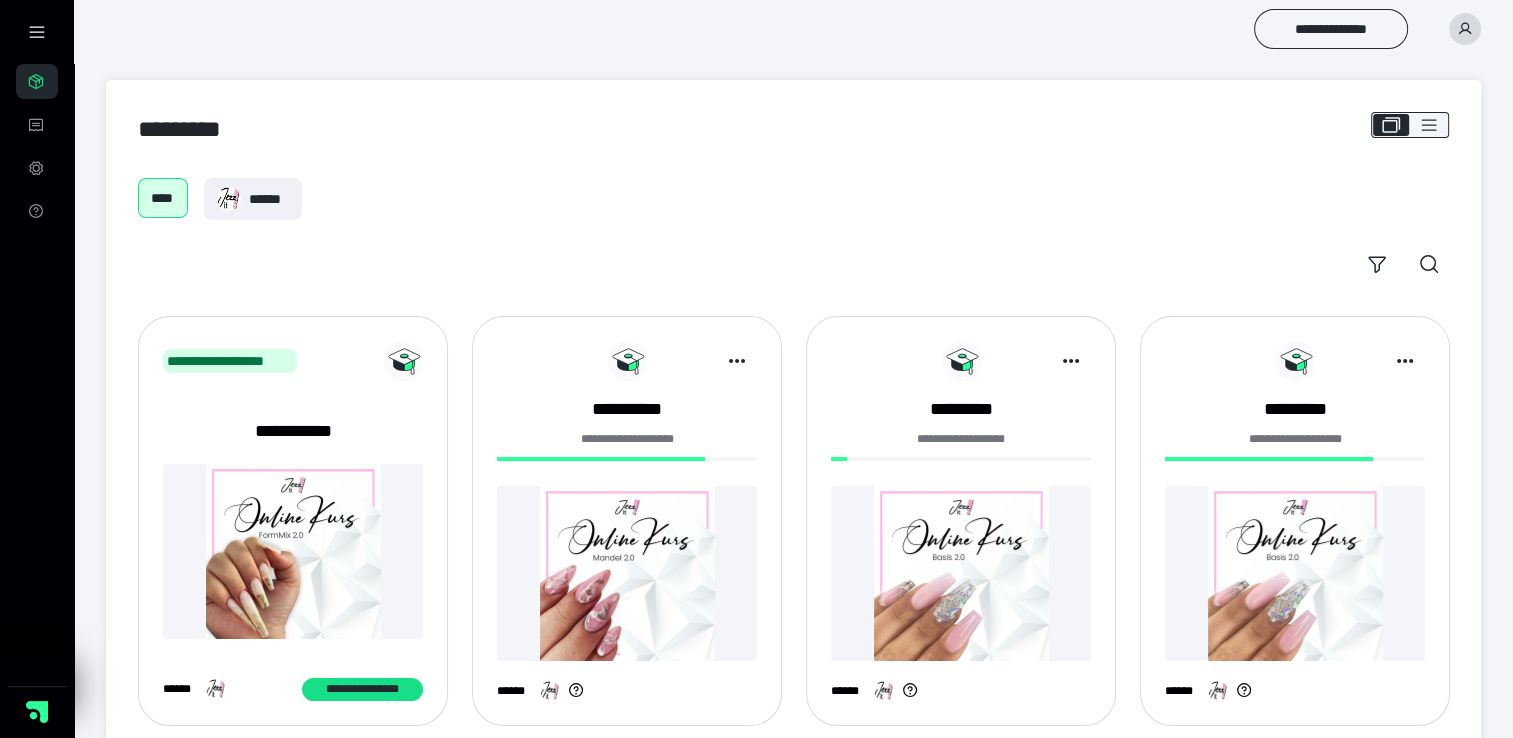 click 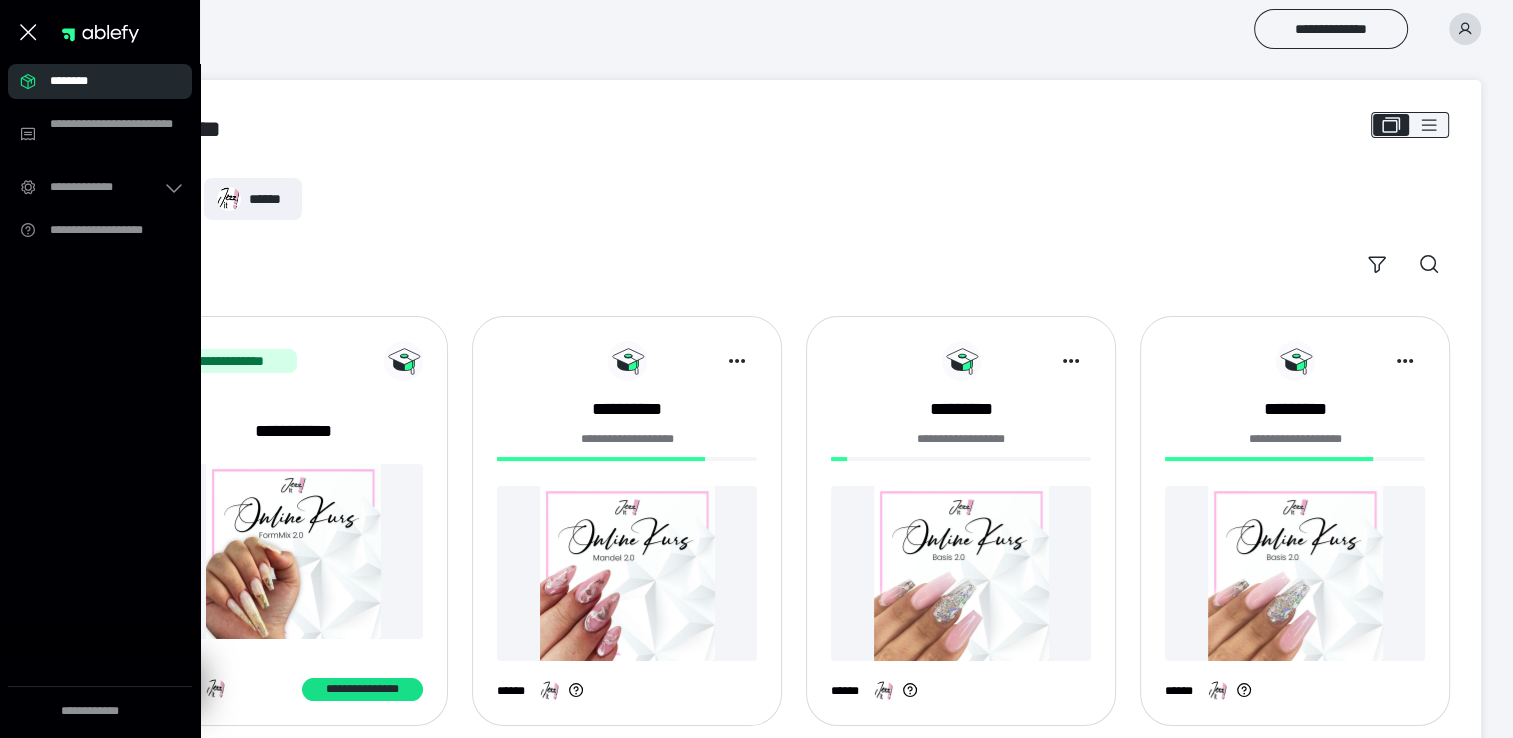 click on "**********" at bounding box center (856, 29) 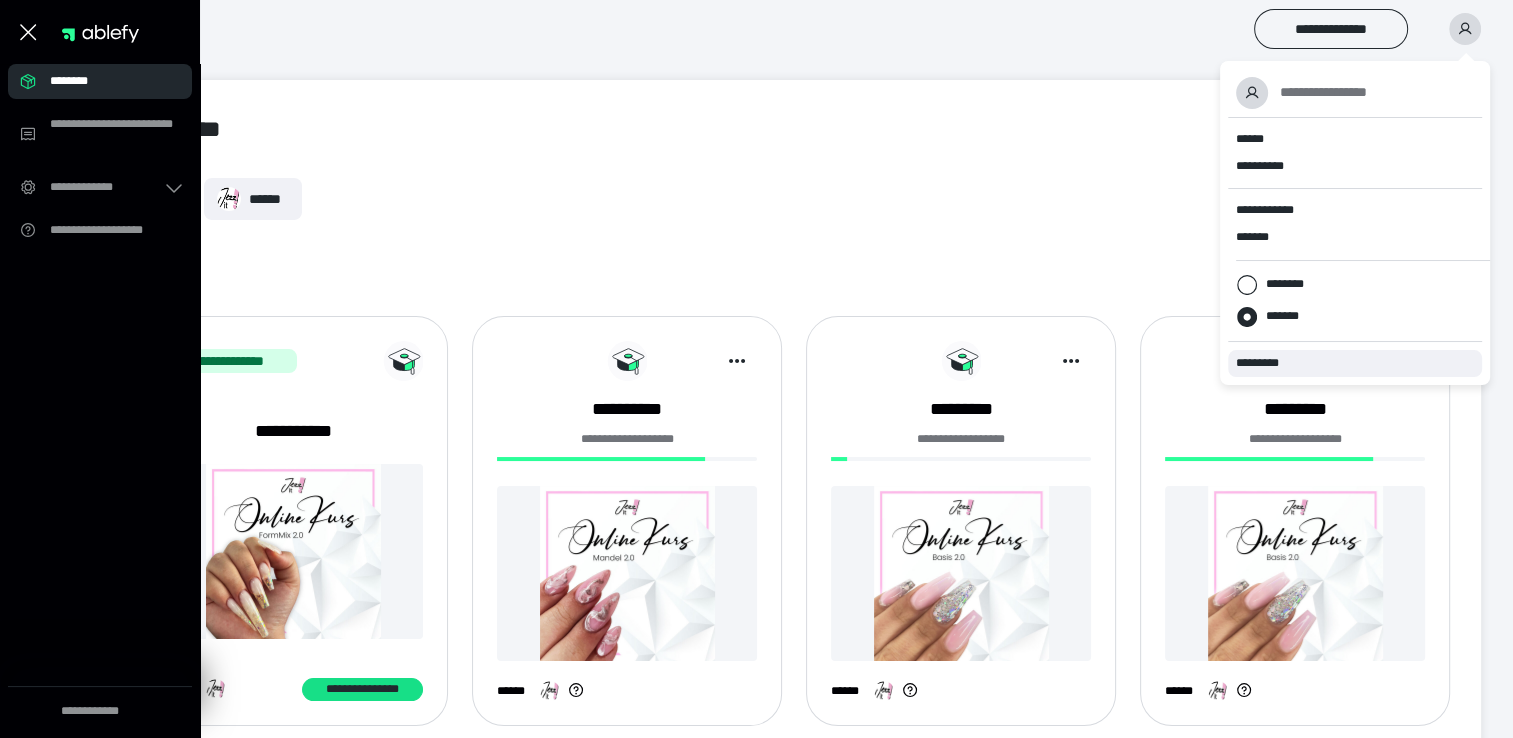 click on "*********" at bounding box center [1266, 363] 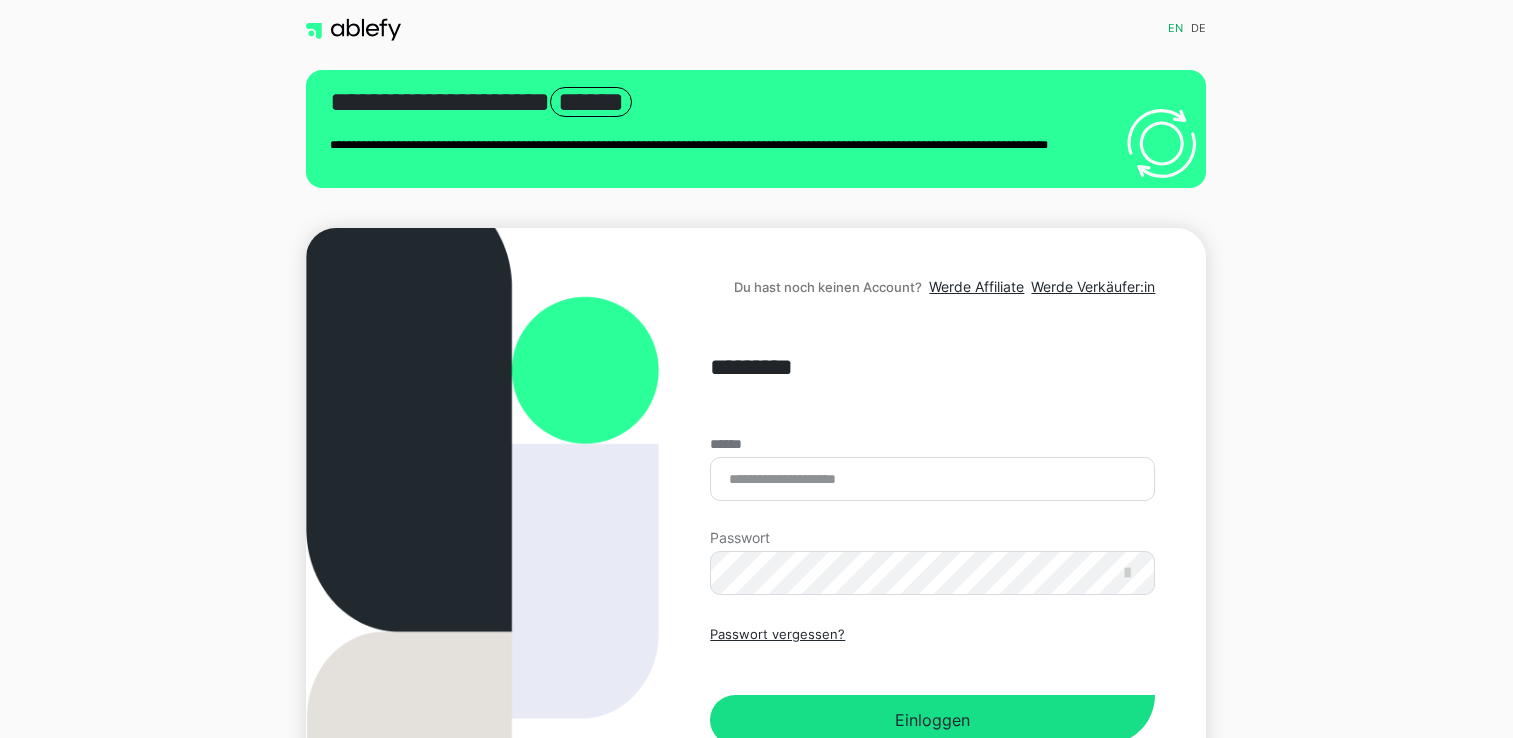 scroll, scrollTop: 0, scrollLeft: 0, axis: both 